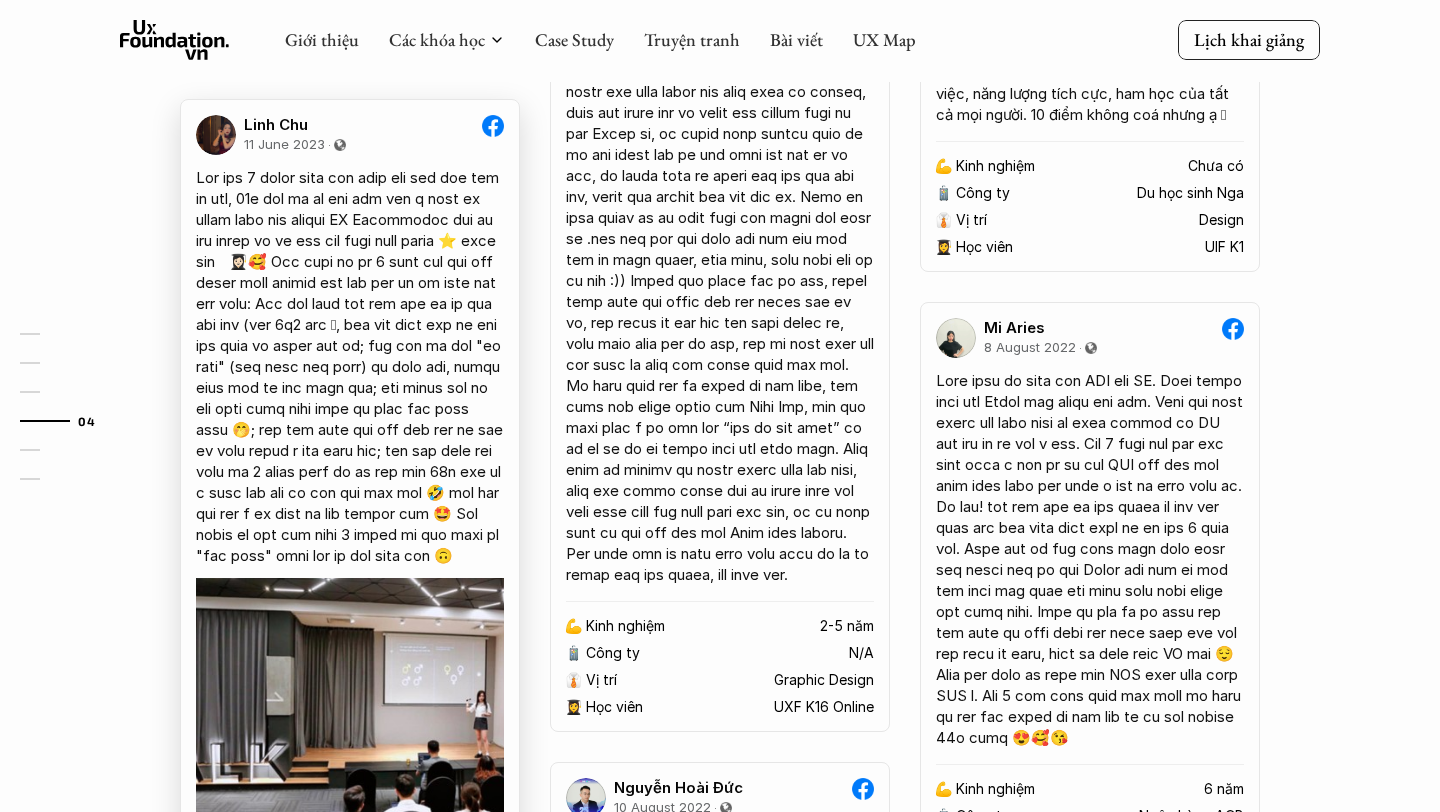 scroll, scrollTop: 3670, scrollLeft: 0, axis: vertical 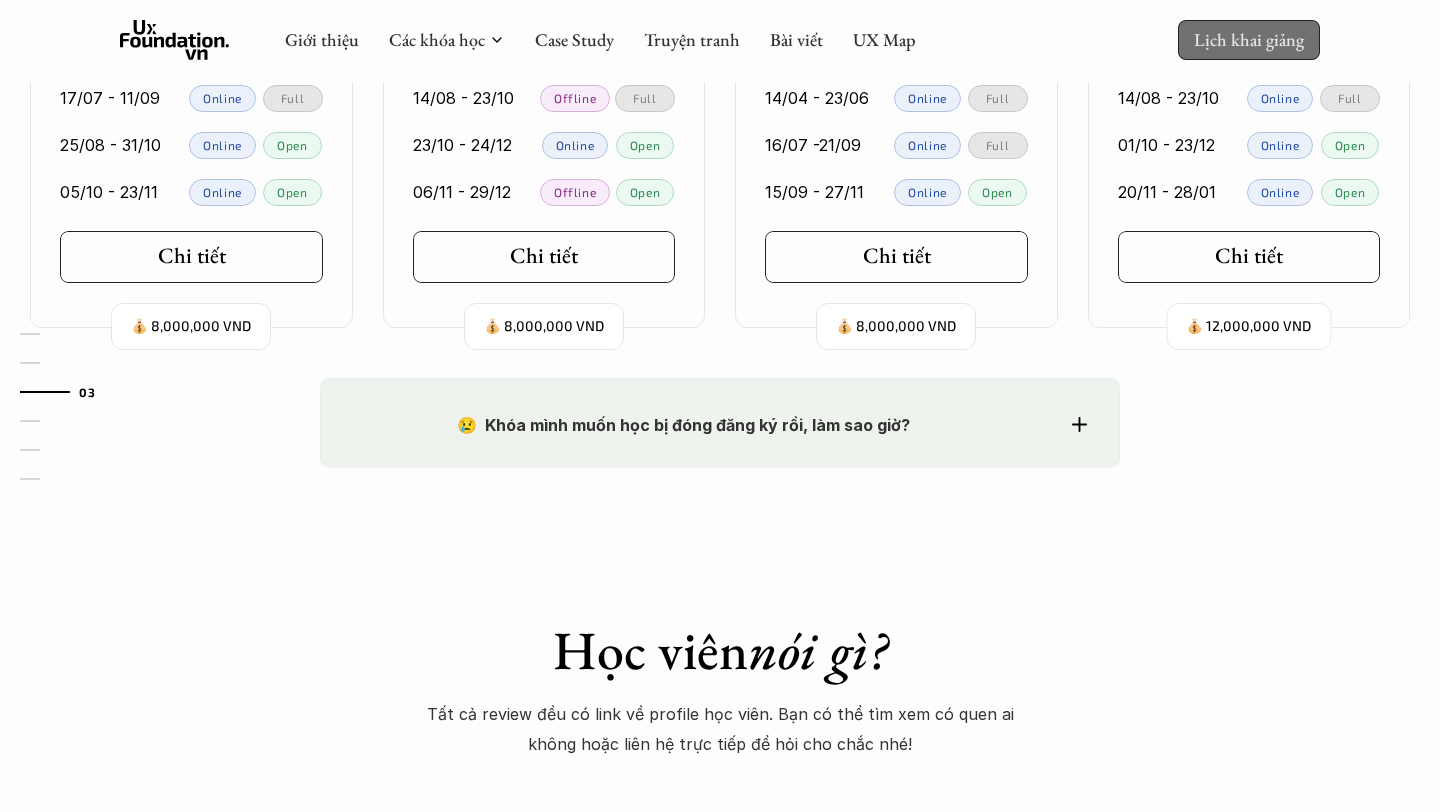 click on "Lịch khai giảng" at bounding box center (1249, 39) 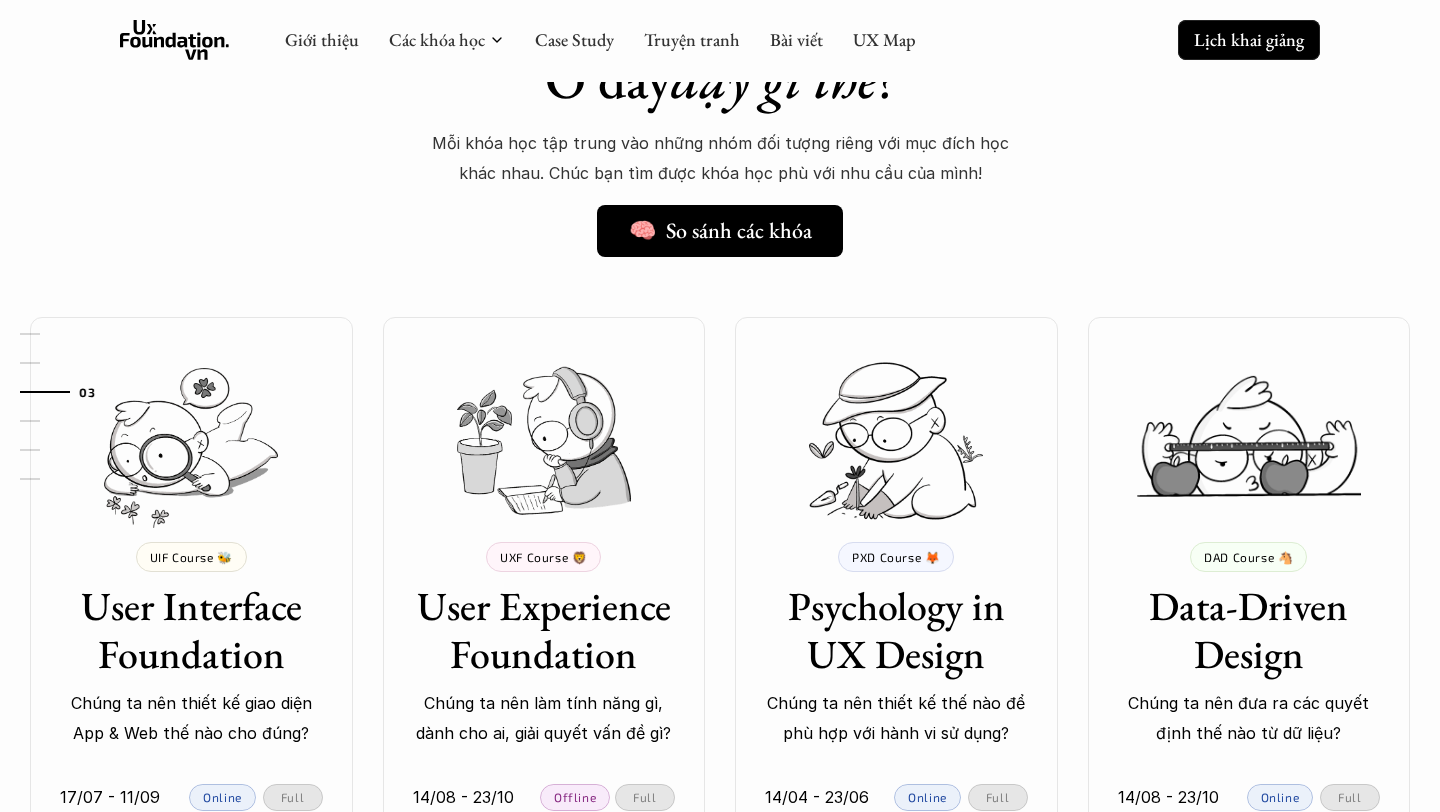 scroll, scrollTop: 1517, scrollLeft: 0, axis: vertical 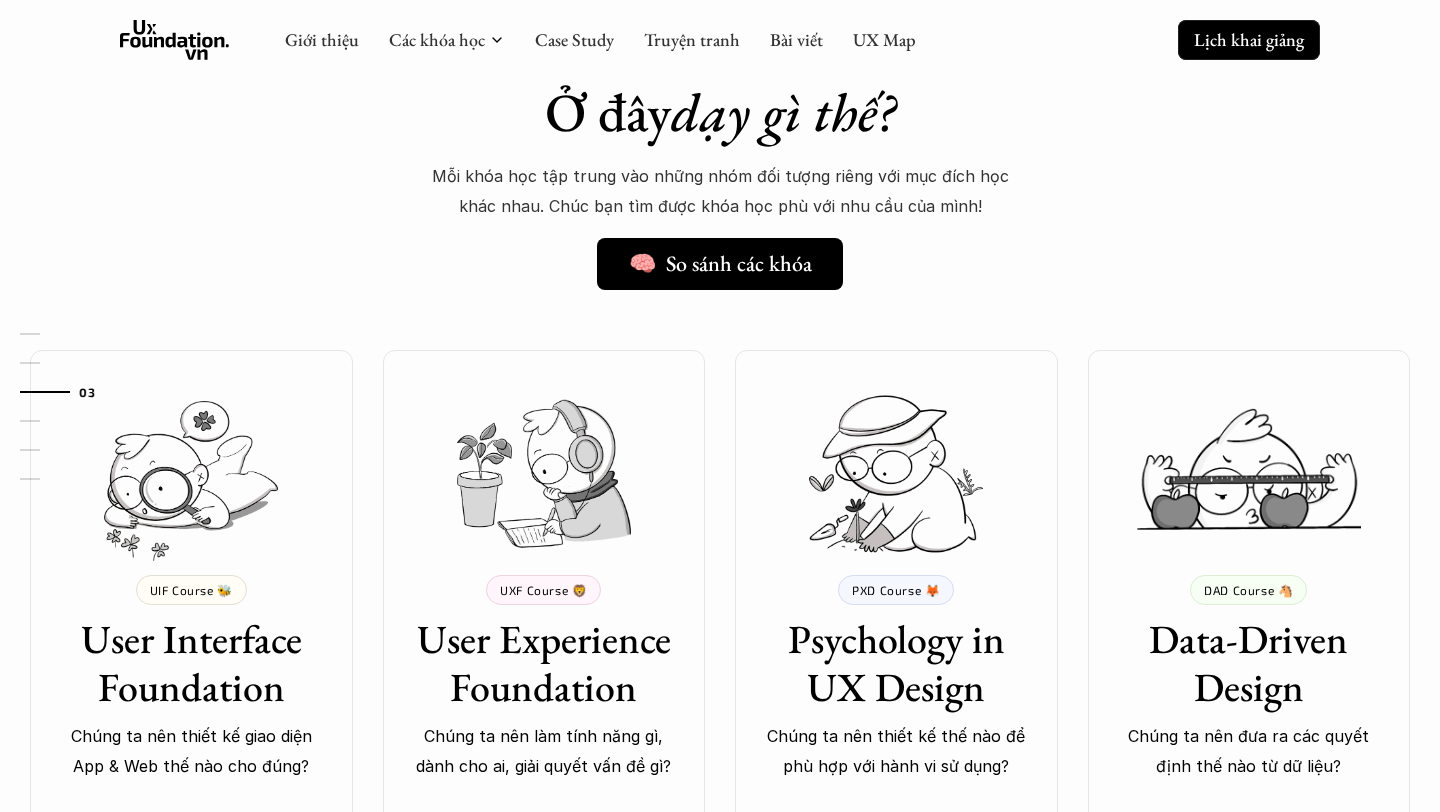 click on "Lịch khai giảng" at bounding box center (1249, 39) 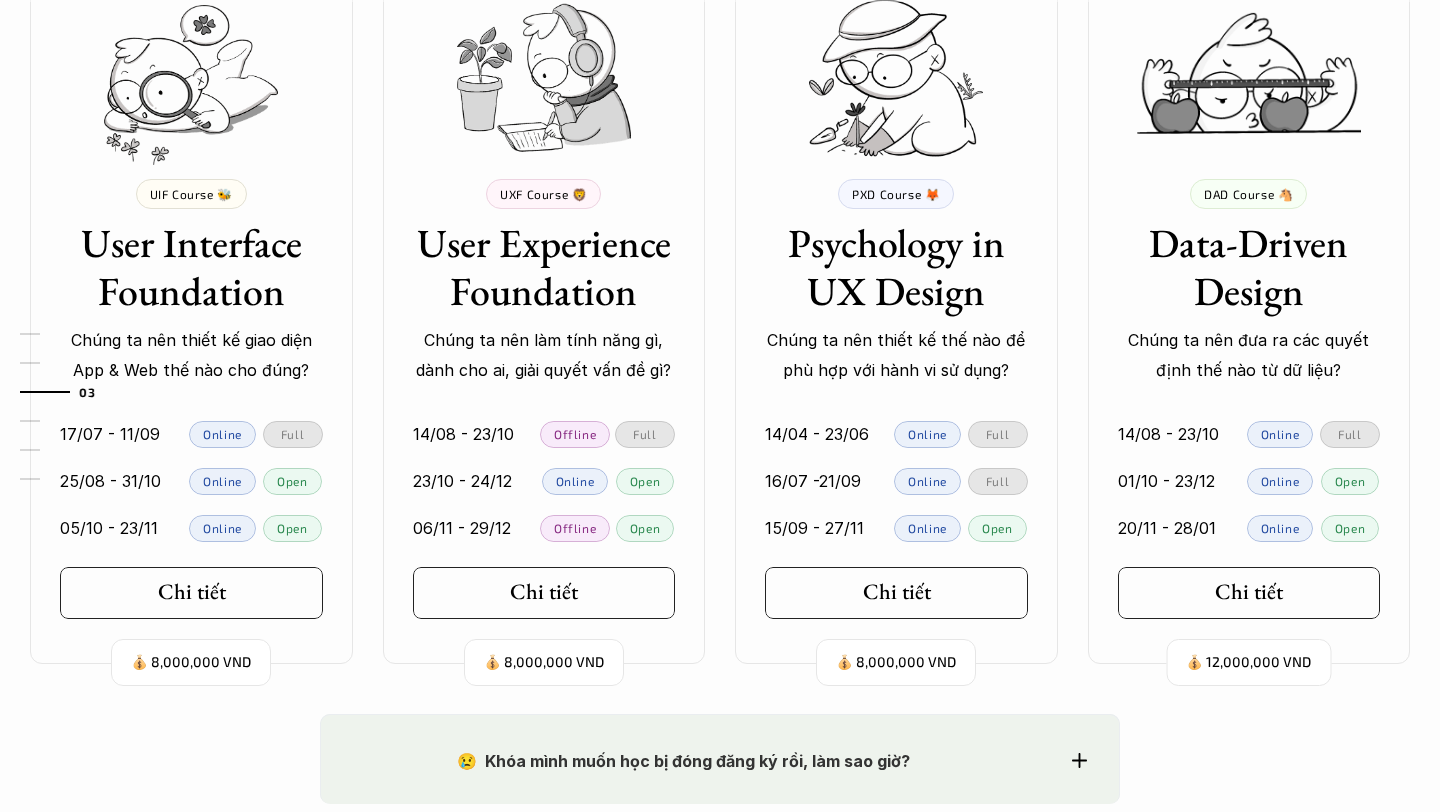 scroll, scrollTop: 1917, scrollLeft: 0, axis: vertical 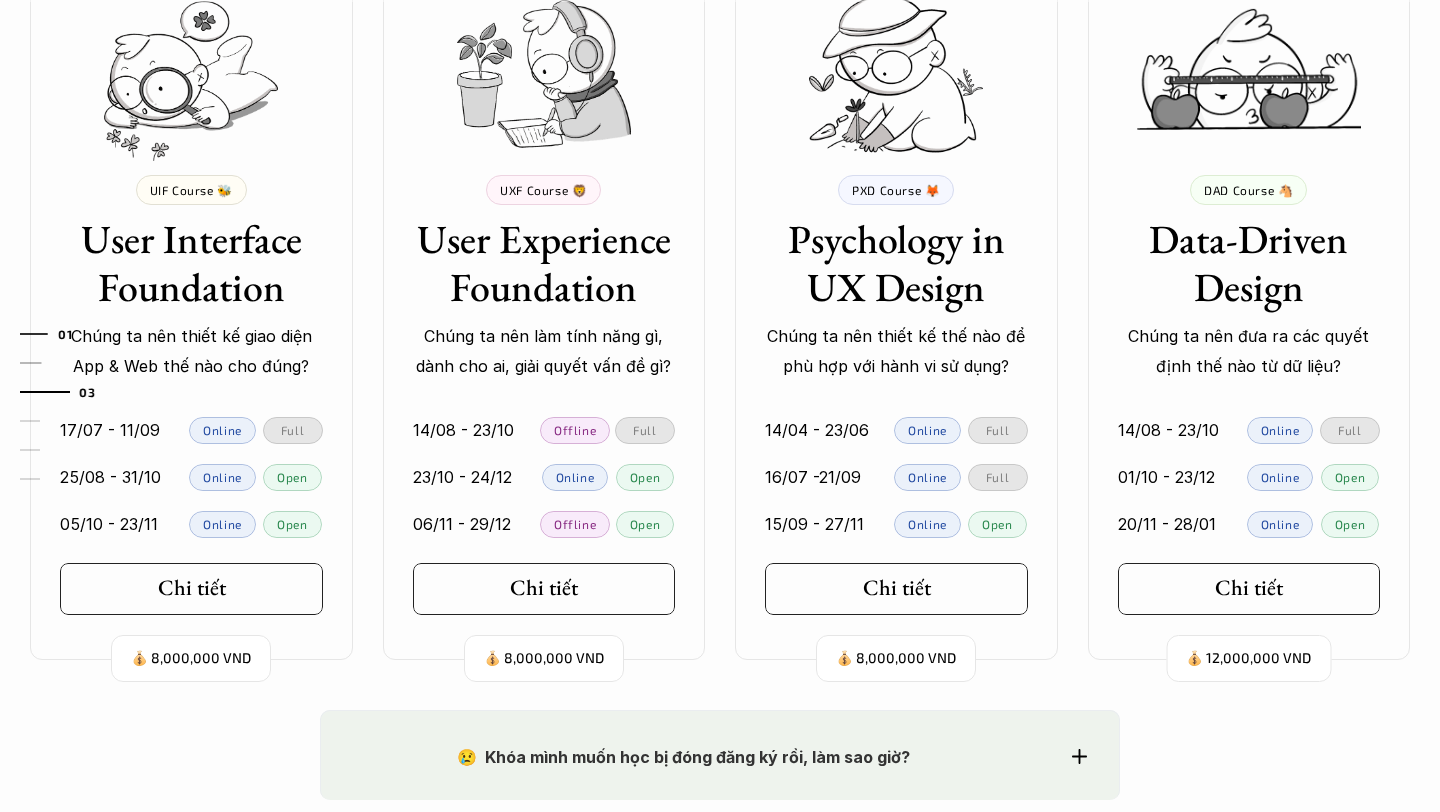 click on "01" at bounding box center (67, 334) 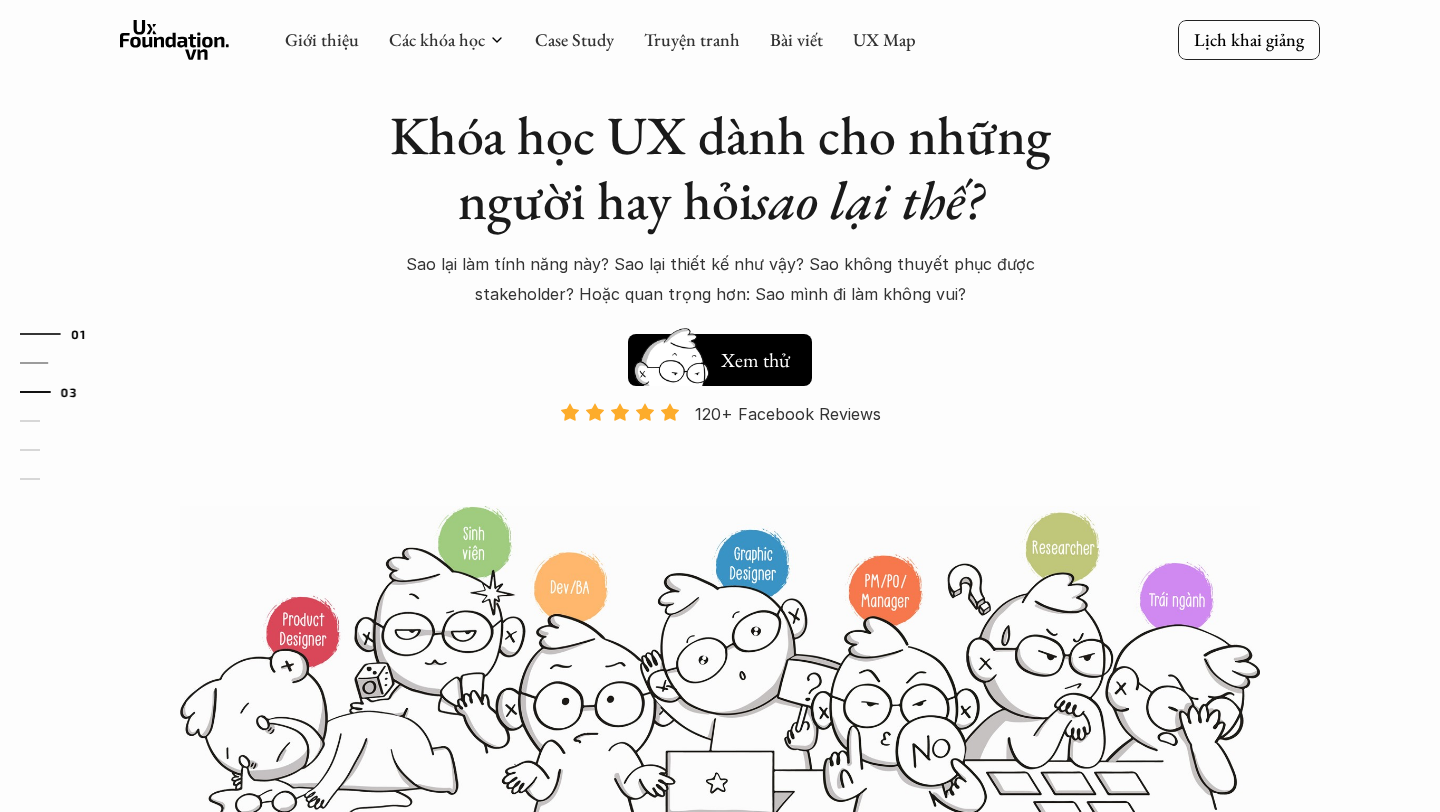 scroll, scrollTop: 33, scrollLeft: 0, axis: vertical 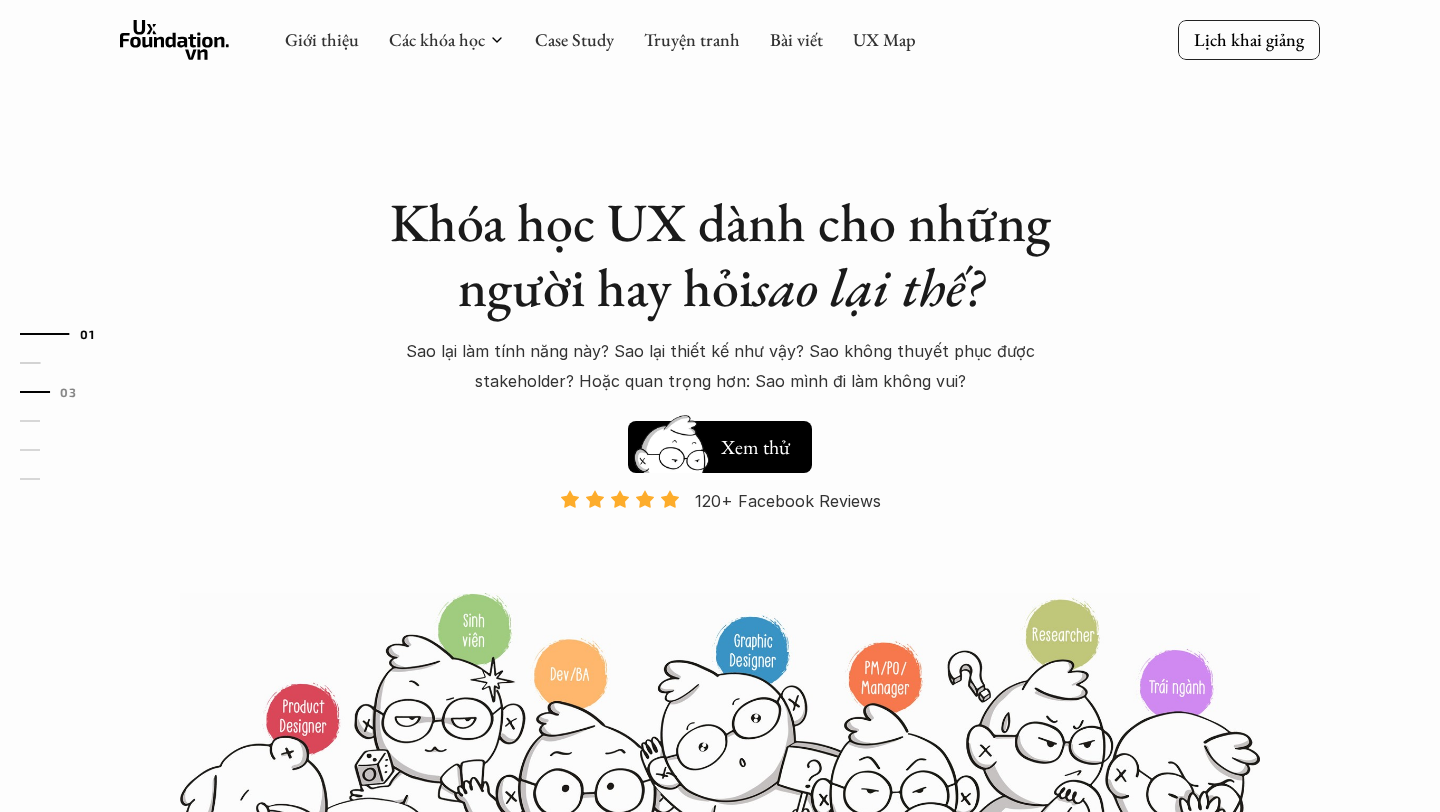 click on "03" at bounding box center (67, 392) 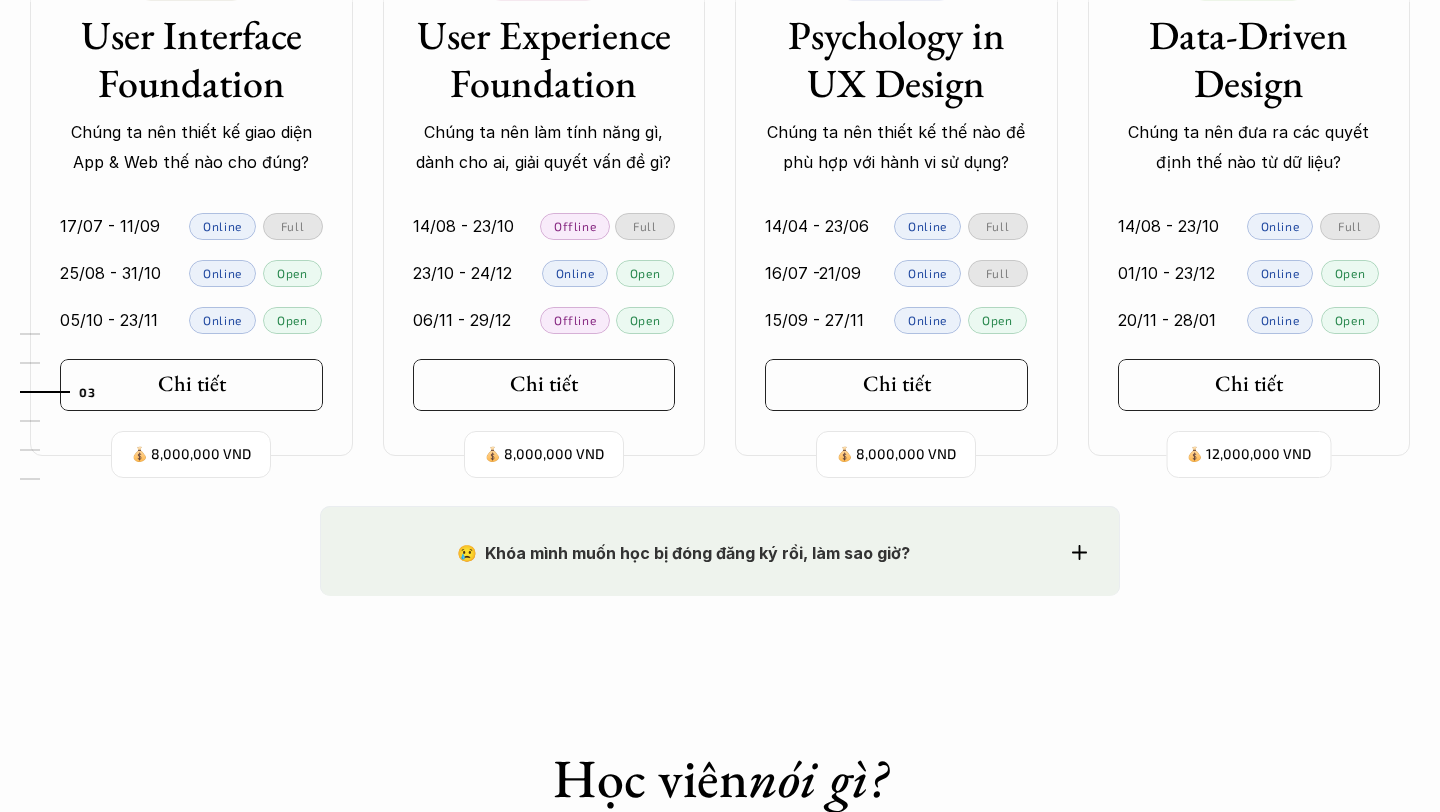 scroll, scrollTop: 2205, scrollLeft: 0, axis: vertical 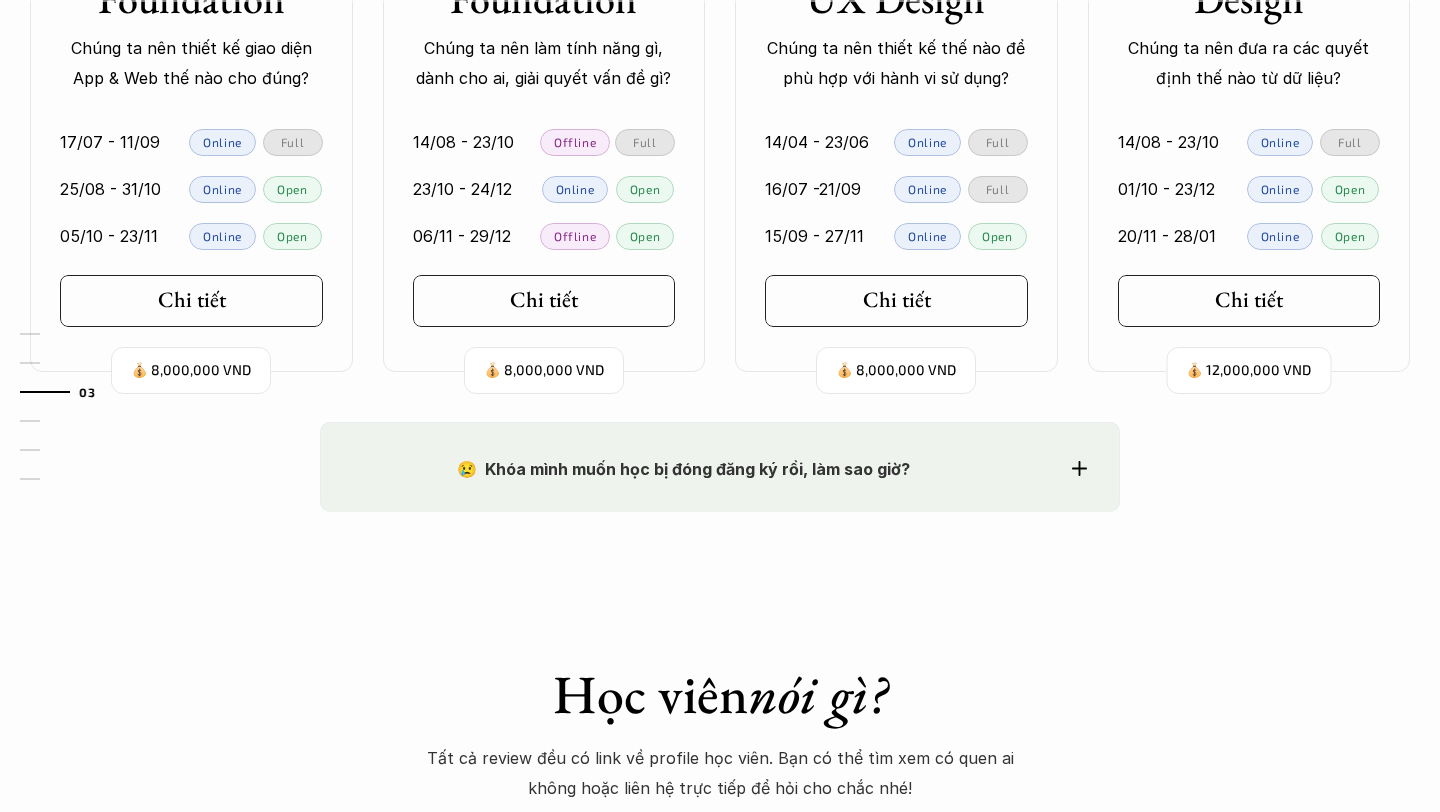 click on "😢  Khóa mình muốn học bị đóng đăng ký rồi, làm sao giờ? Chào bạn, Bọn mình rất tiếc vì khóa bạn muốn học đã bị đóng đăng ký. Bọn mình hiểu rằng việc chờ đợi quá lâu sẽ là một rào cản lớn, thậm chí sẽ khiến bạn không muốn đăng ký nữa. Từ phía những người cung cấp các khóa học, bọn mình chấp nhận rủi ro này với hi vọng: nếu các bạn sẵn sàng chờ đợi một thời gian như vậy thì động lực học của các bạn cũng đủ lớn.  Để có một chất lượng khóa học tốt, bọn mình chỉ có thể đóng góp được 50% từ Giảng viên, giáo trình, cách tổ chức lớp học, cộng đồng học viên… 50% còn lại đến từ động lực học nội tại của các bạn, điều đó là không thể thay thế được. Nên nếu bạn sẵn sàng đợi, bọn mình mong rằng sẽ được gặp bạn trong khóa học tiếp theo!" at bounding box center [720, 467] 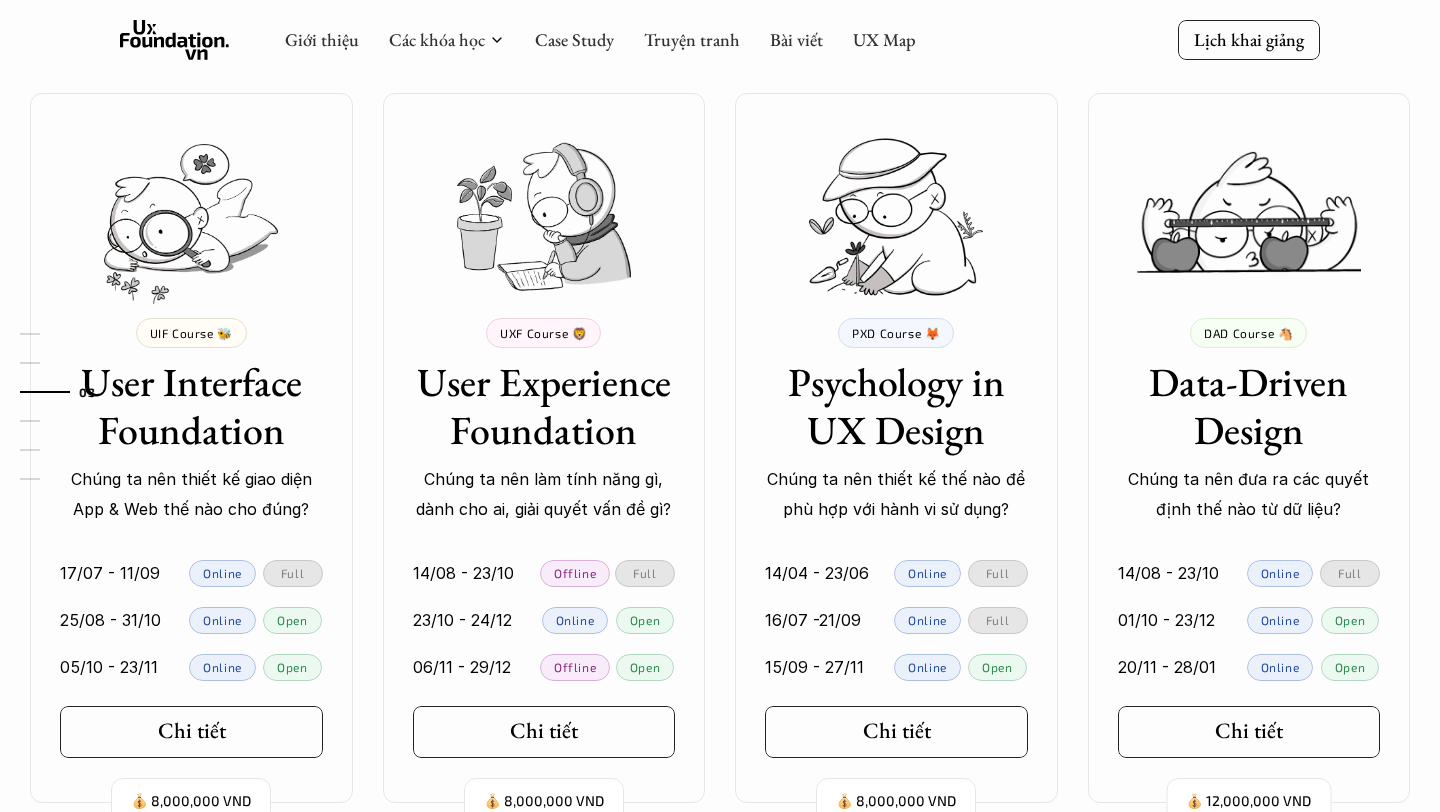 scroll, scrollTop: 1776, scrollLeft: 0, axis: vertical 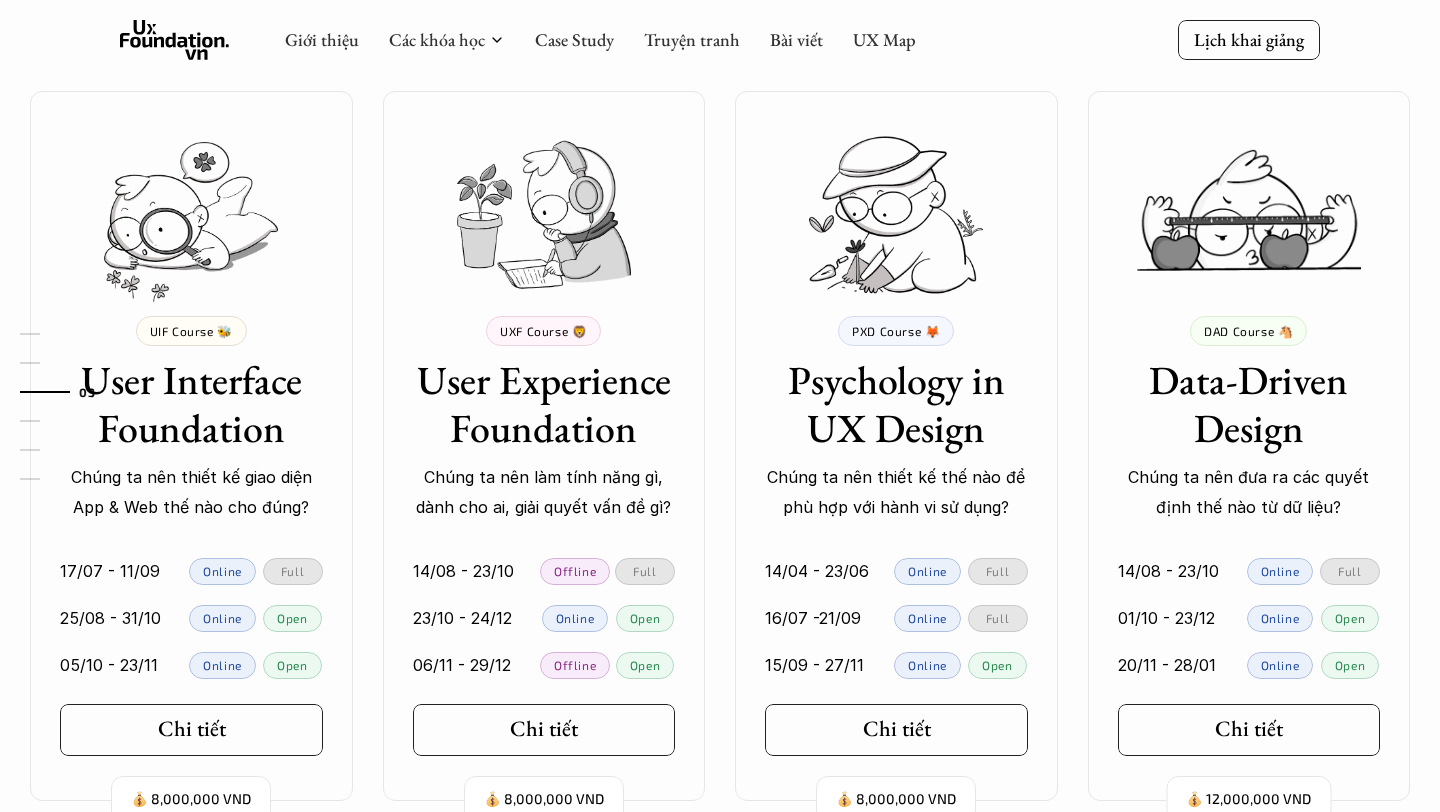 click on "Psychology in UX Design" at bounding box center [896, 404] 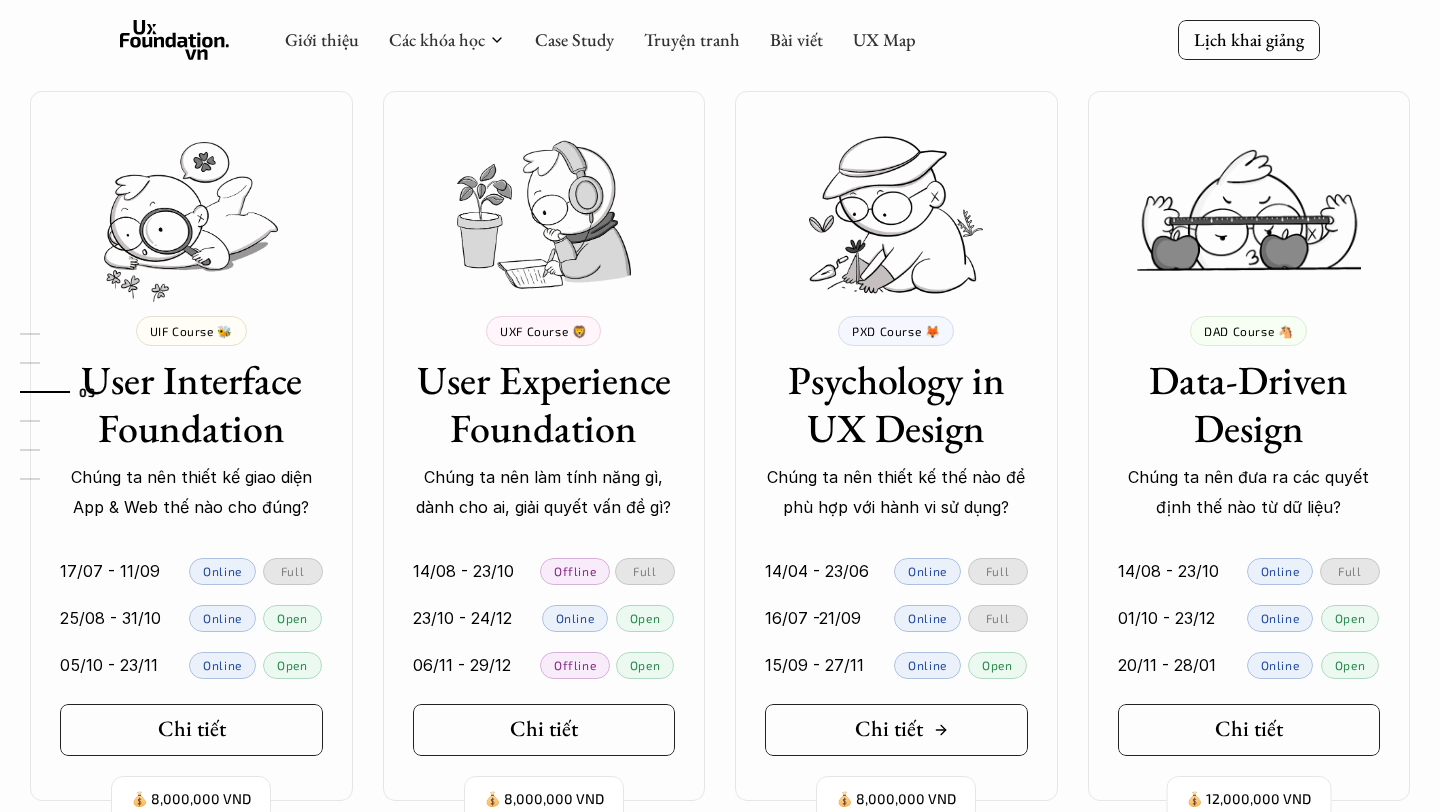 click on "Chi tiết" at bounding box center (896, 730) 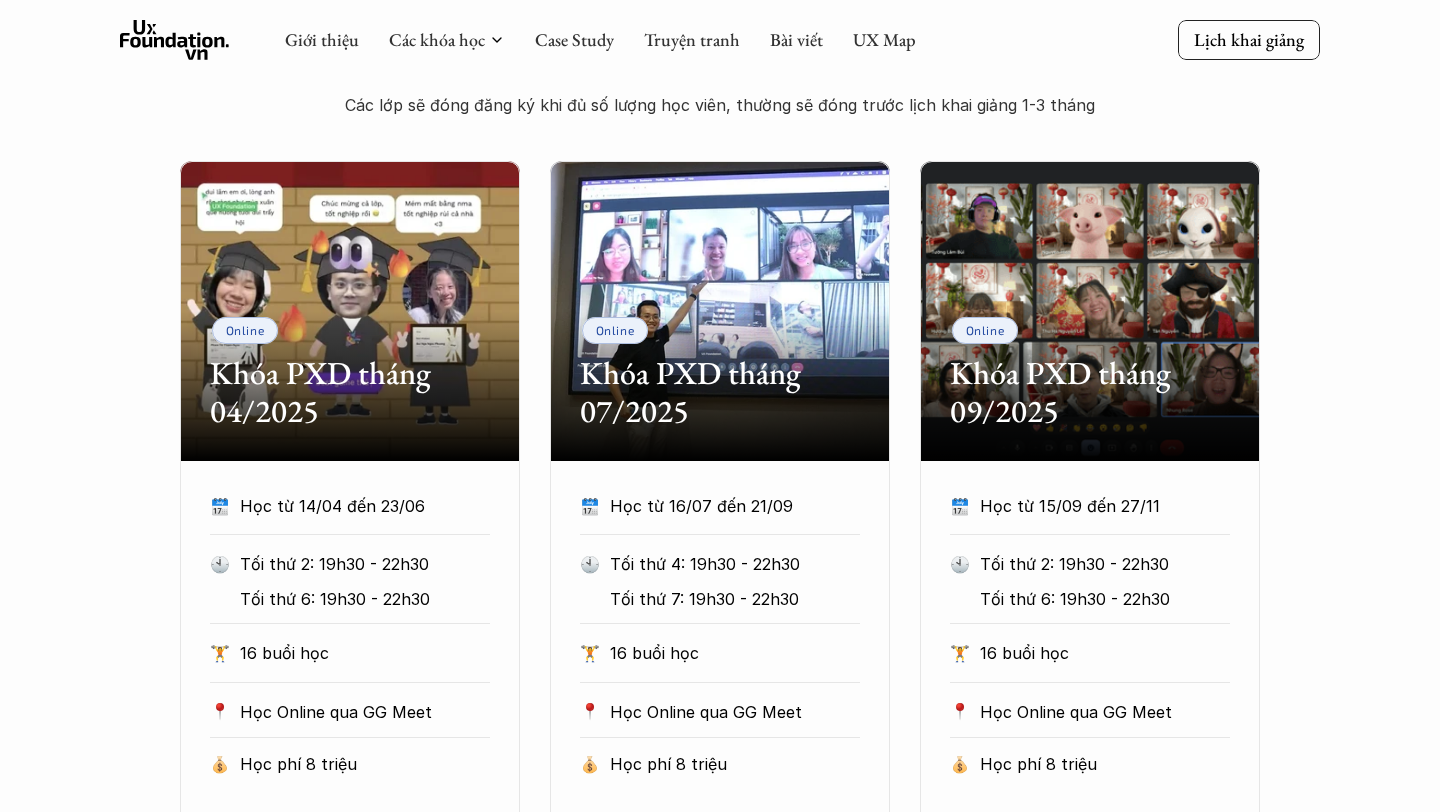 scroll, scrollTop: 836, scrollLeft: 0, axis: vertical 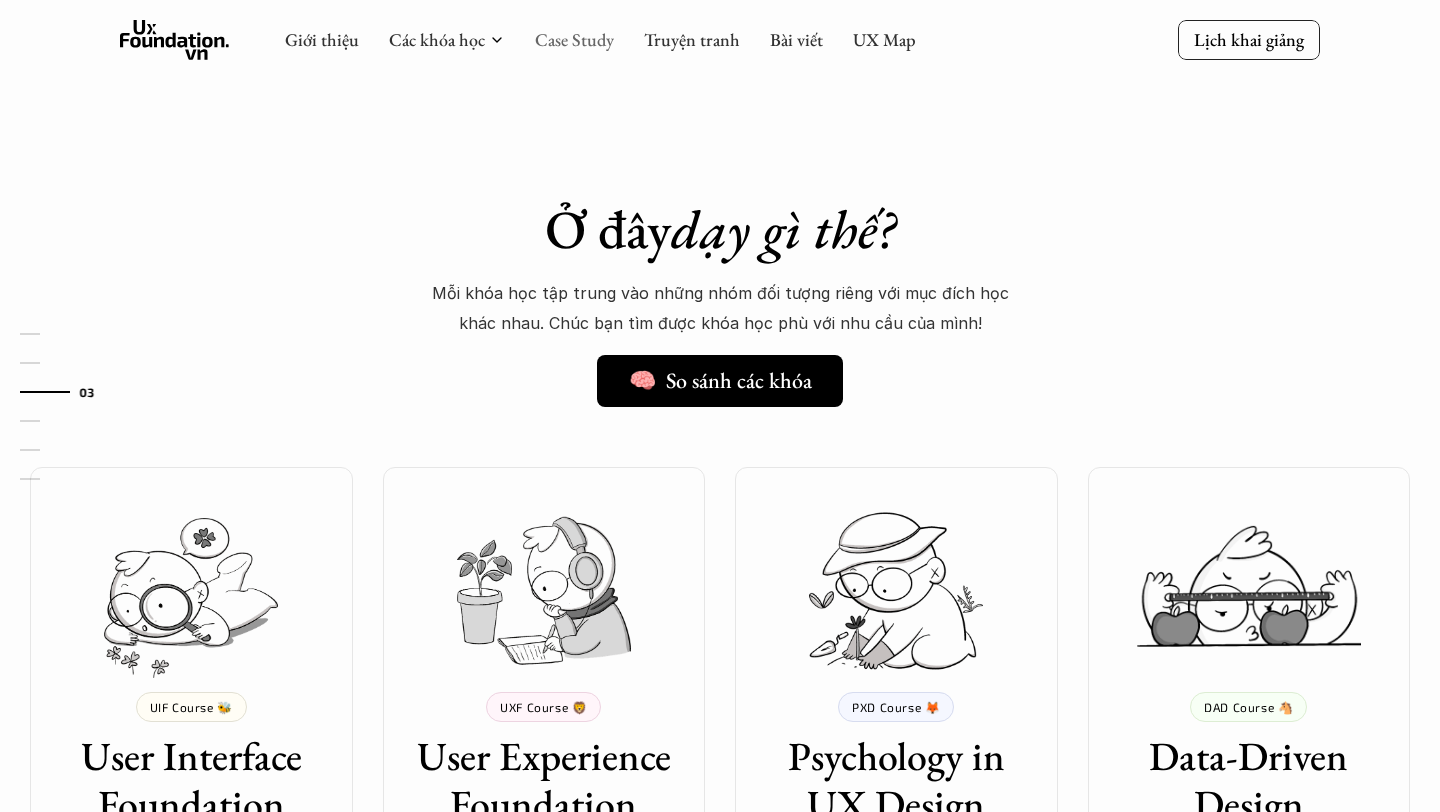 click on "Case Study" at bounding box center [574, 39] 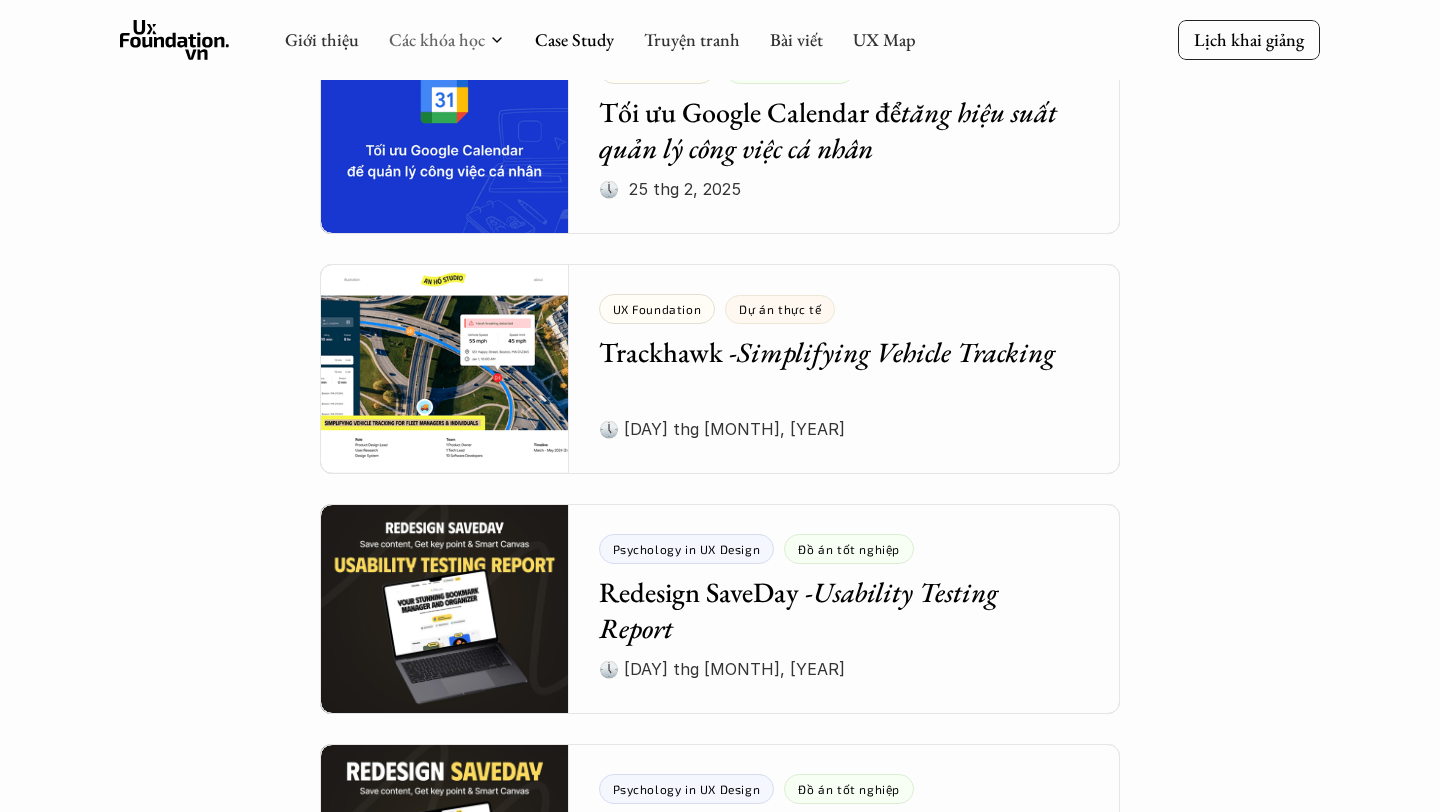 scroll, scrollTop: 0, scrollLeft: 0, axis: both 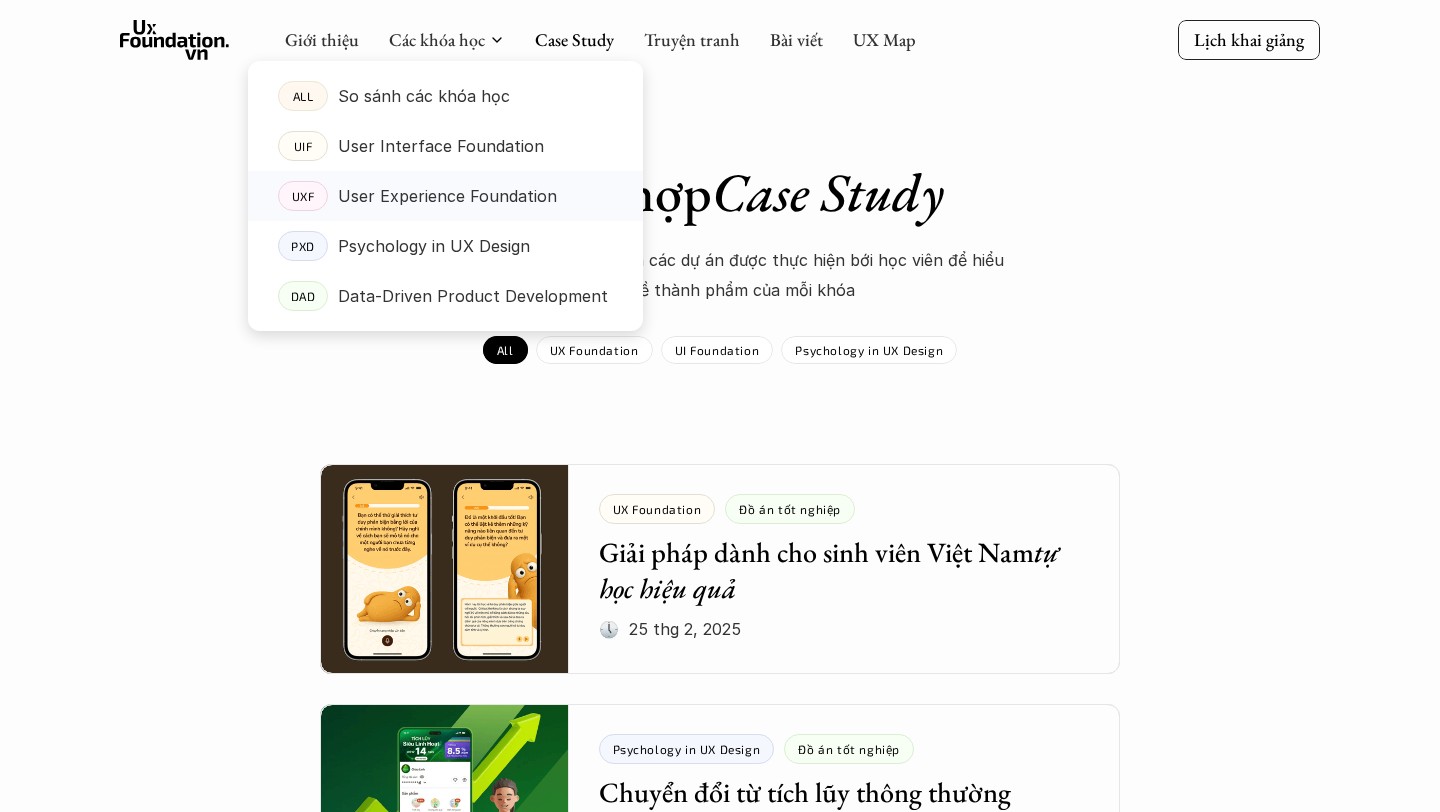 click on "User Experience Foundation" at bounding box center [447, 196] 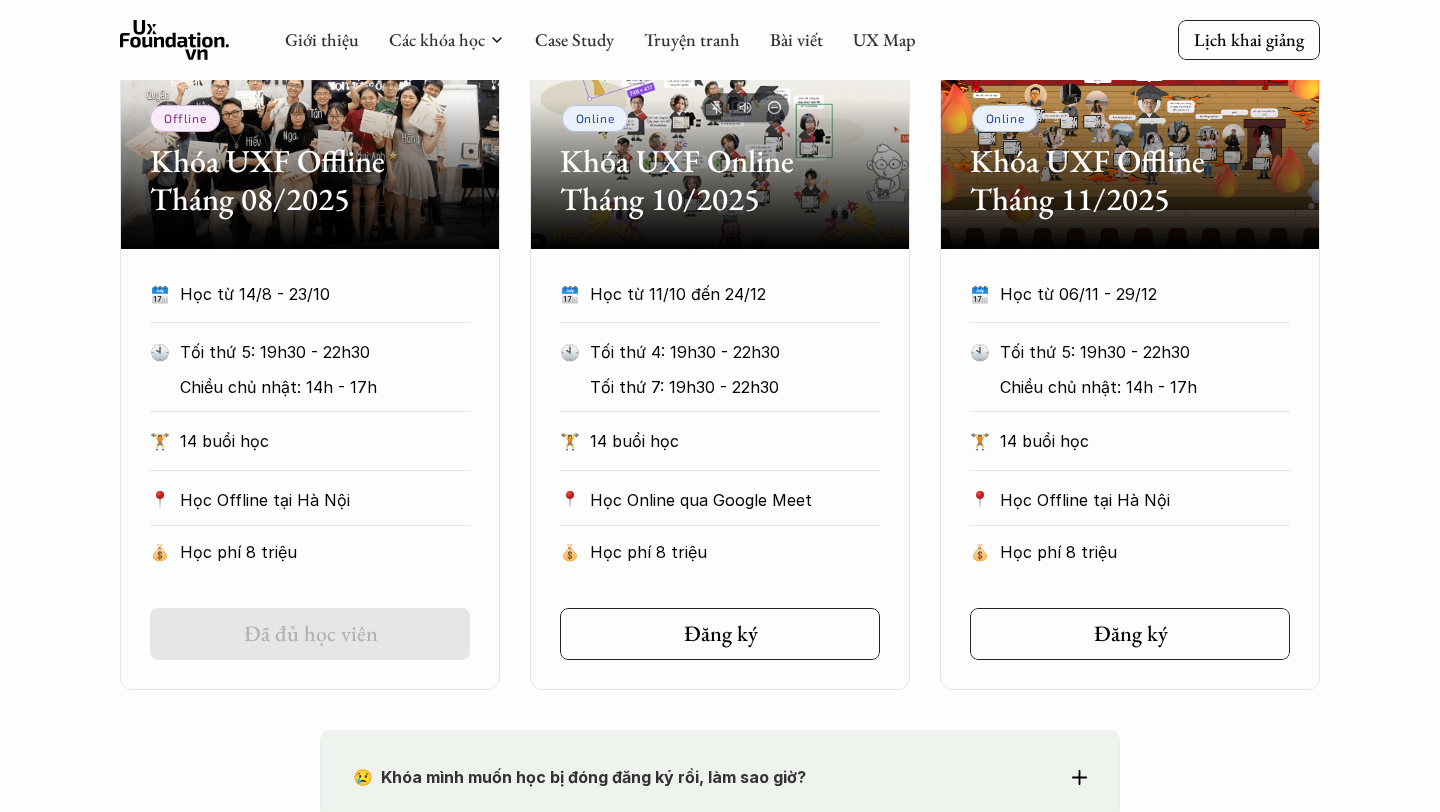 scroll, scrollTop: 1007, scrollLeft: 0, axis: vertical 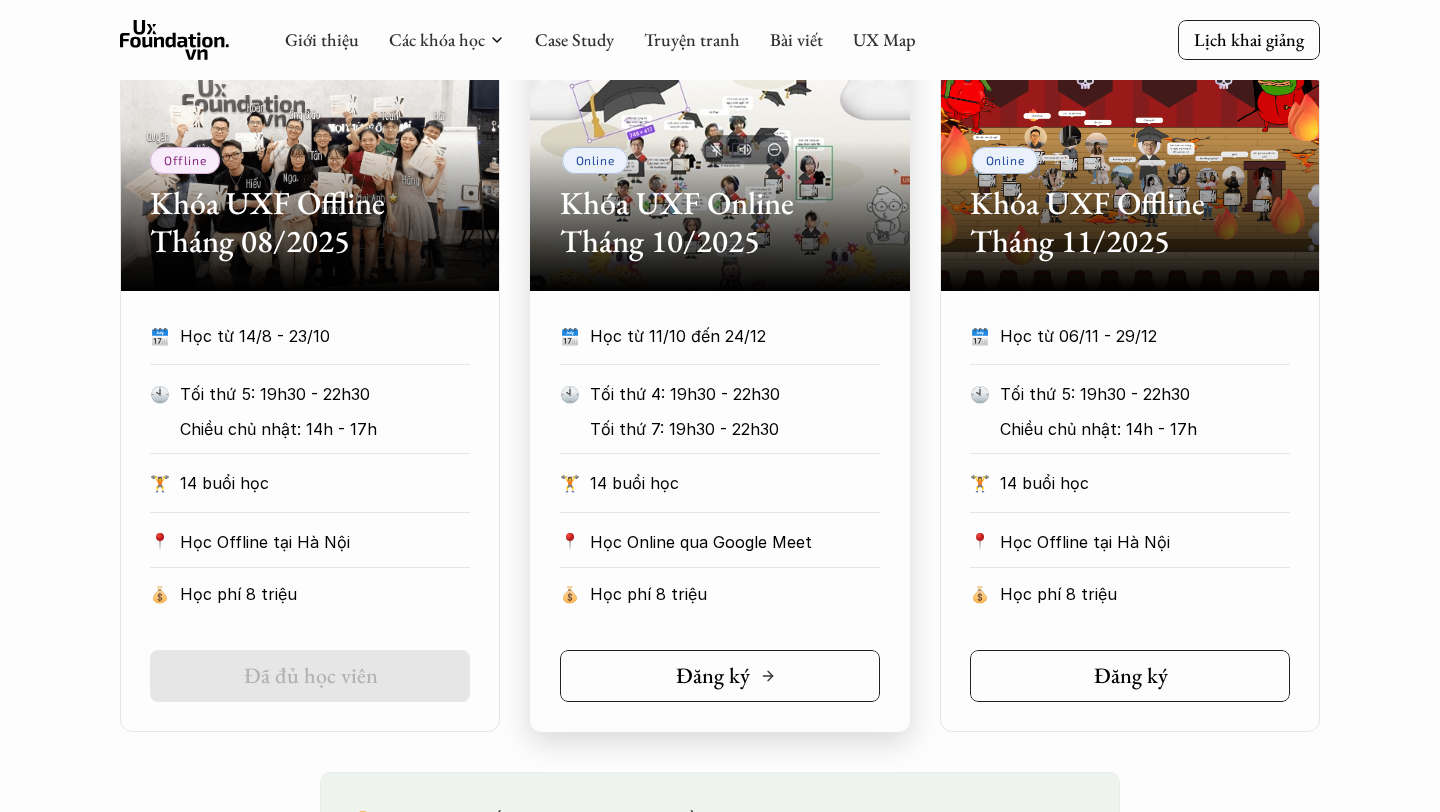 click on "Online Khóa UXF Online Tháng [YEAR] 🗓️ Học từ [DAY]/[MONTH] đến [DAY]/[MONTH] 🕙 Tối thứ 4: 19h30 - 22h30 Tối thứ 7: 19h30 - 22h30 🏋️ 14 buổi học 📍 Học Online qua Google Meet 💰 Học phí 8 triệu Đăng ký" at bounding box center (720, 361) 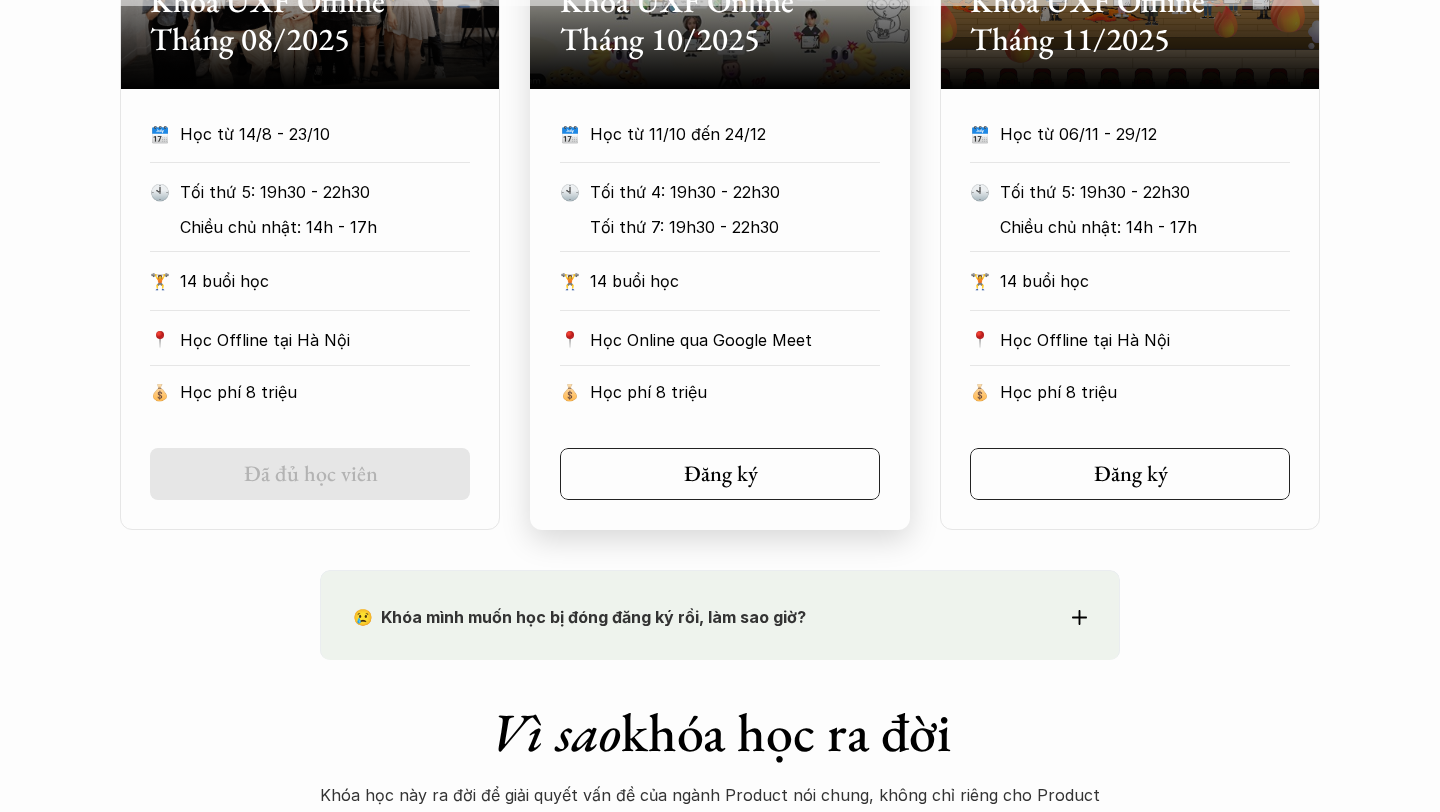 scroll, scrollTop: 1211, scrollLeft: 0, axis: vertical 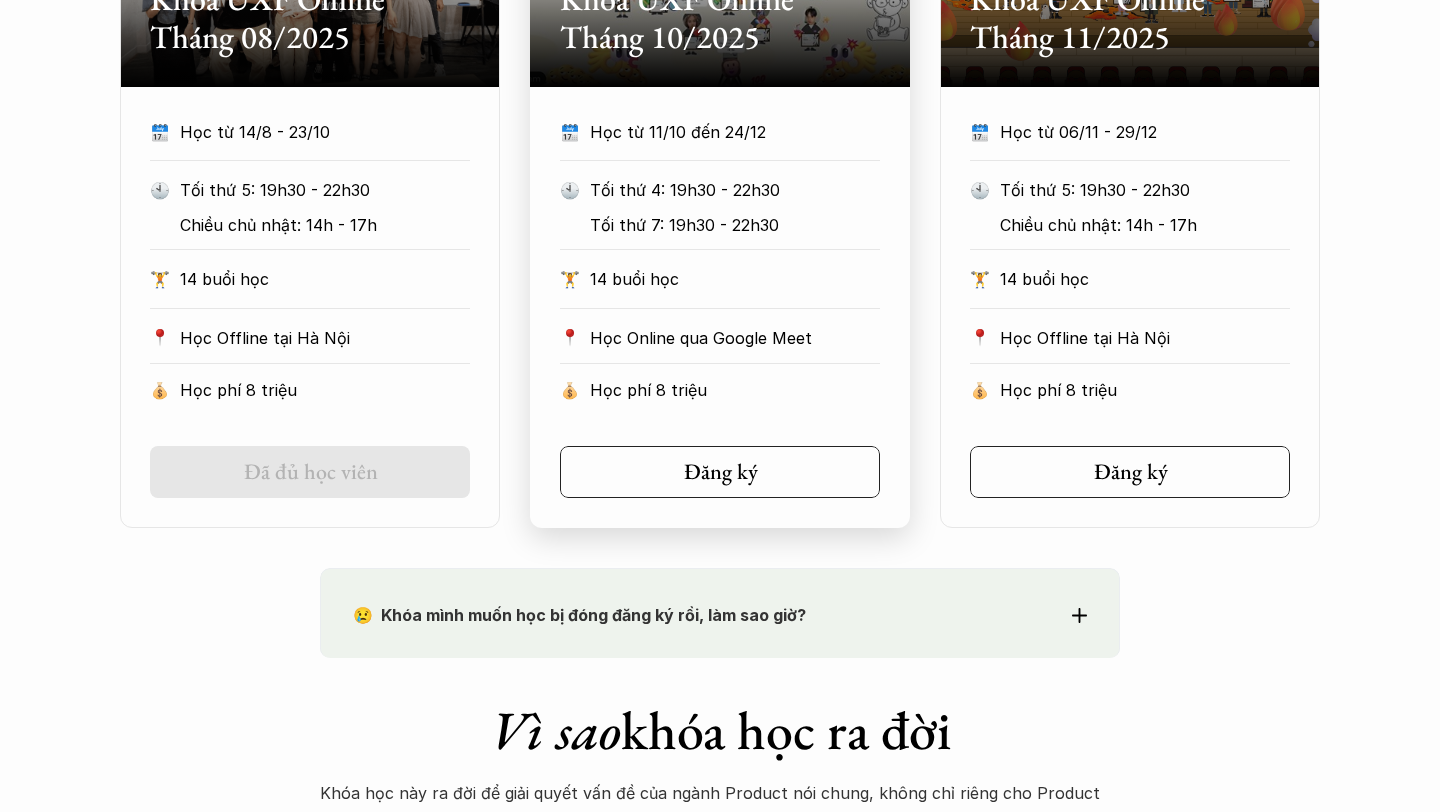 click on "🗓️ Học từ [MONTH]/[DAY] đến [MONTH]/[DAY] 🕙 Tối thứ 4: 19h30 - 22h30 Tối thứ 7: 19h30 - 22h30 🏋️ 14 buổi học 📍 Học Online qua Google Meet 💰 Học phí 8 triệu" at bounding box center (720, 266) 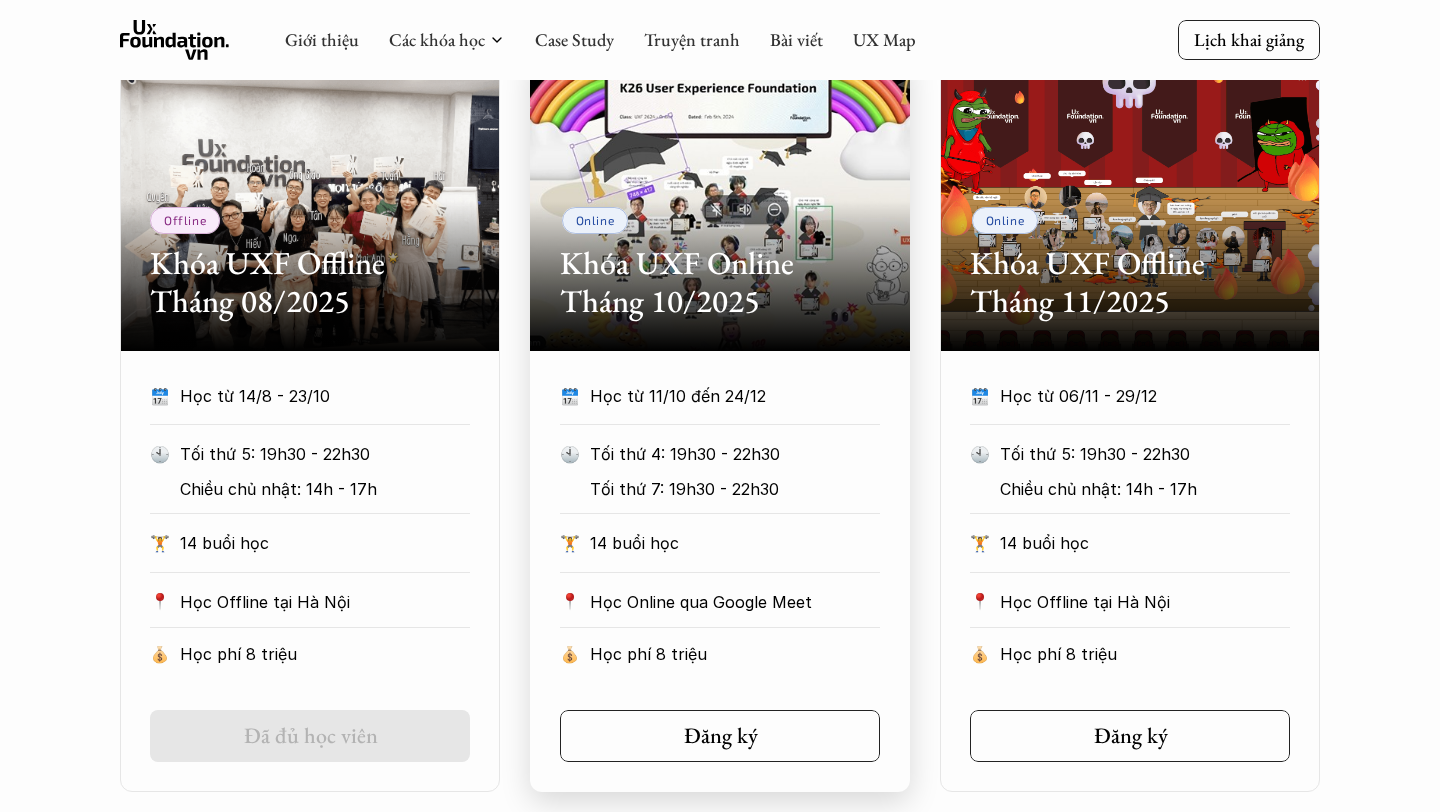 scroll, scrollTop: 941, scrollLeft: 0, axis: vertical 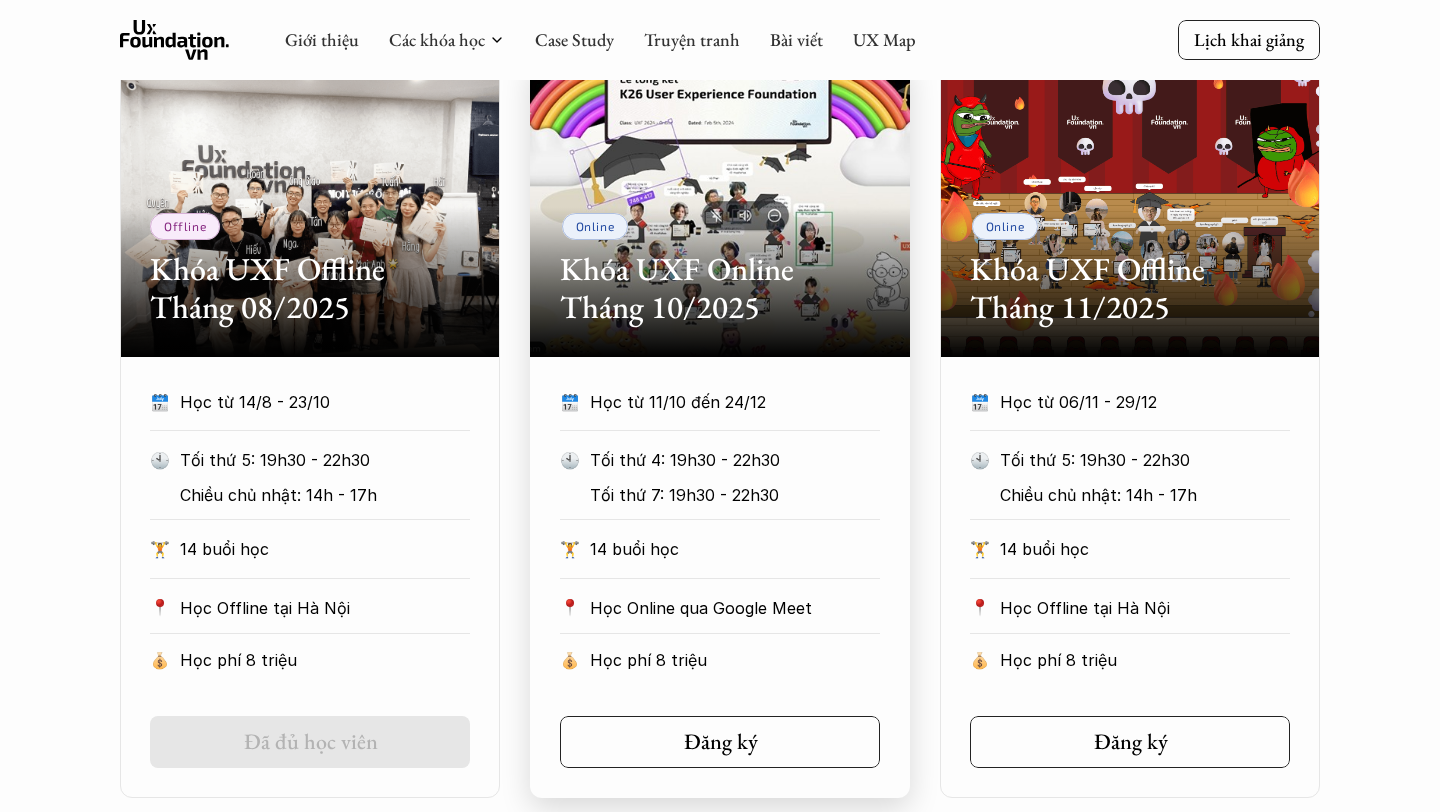 click on "Khóa UXF Online Tháng 10/2025" at bounding box center (720, 288) 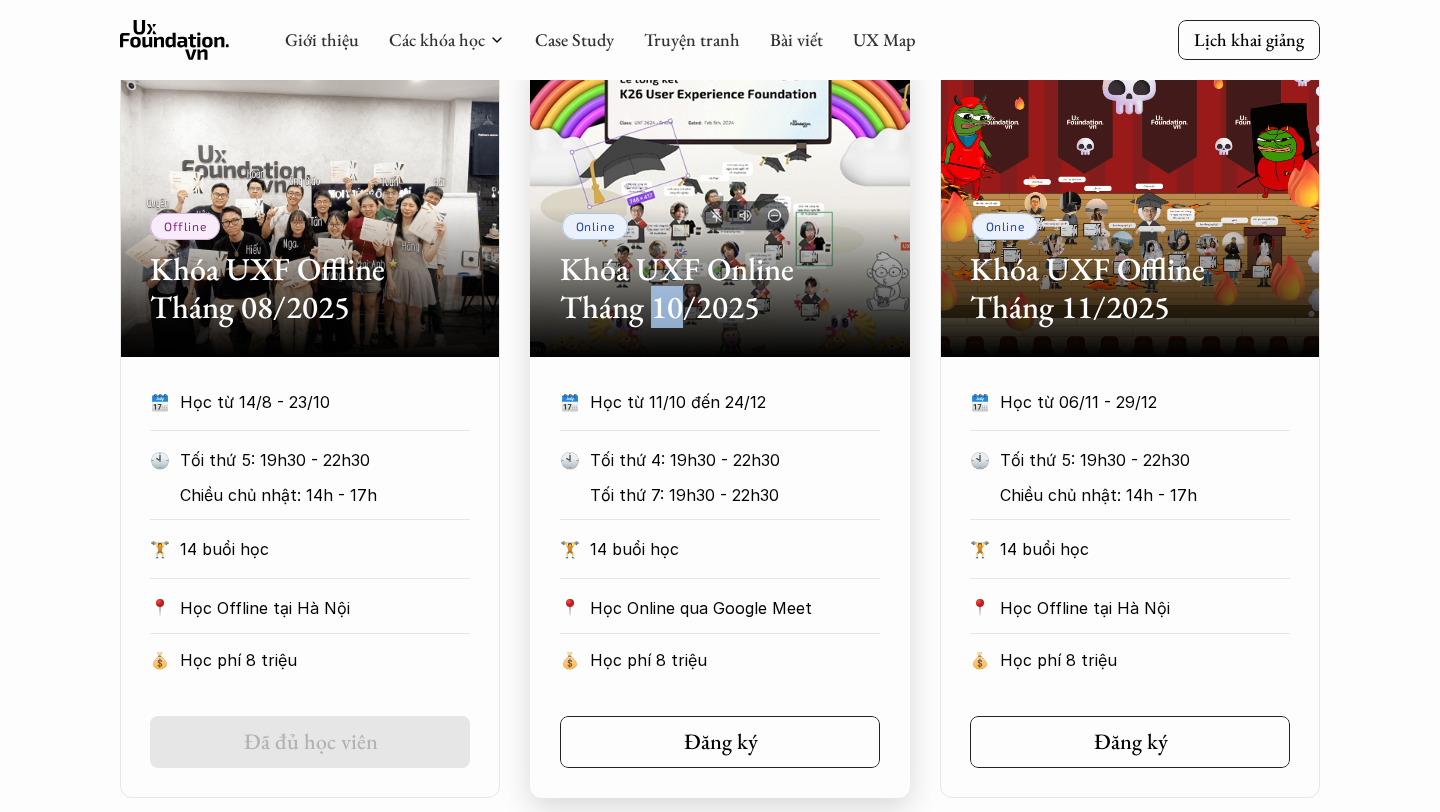 click on "Khóa UXF Online Tháng 10/2025" at bounding box center [720, 288] 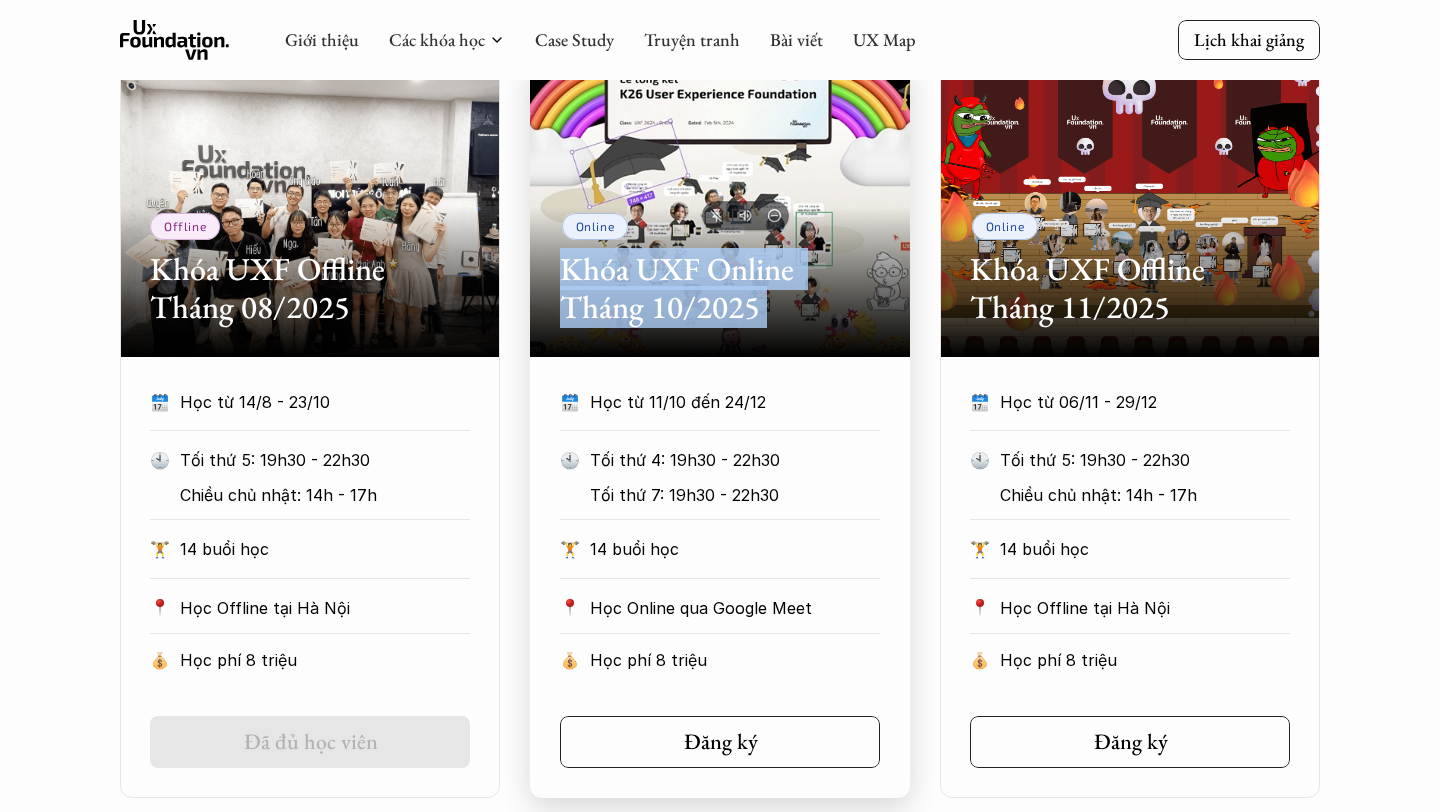 click on "Khóa UXF Online Tháng 10/2025" at bounding box center [720, 288] 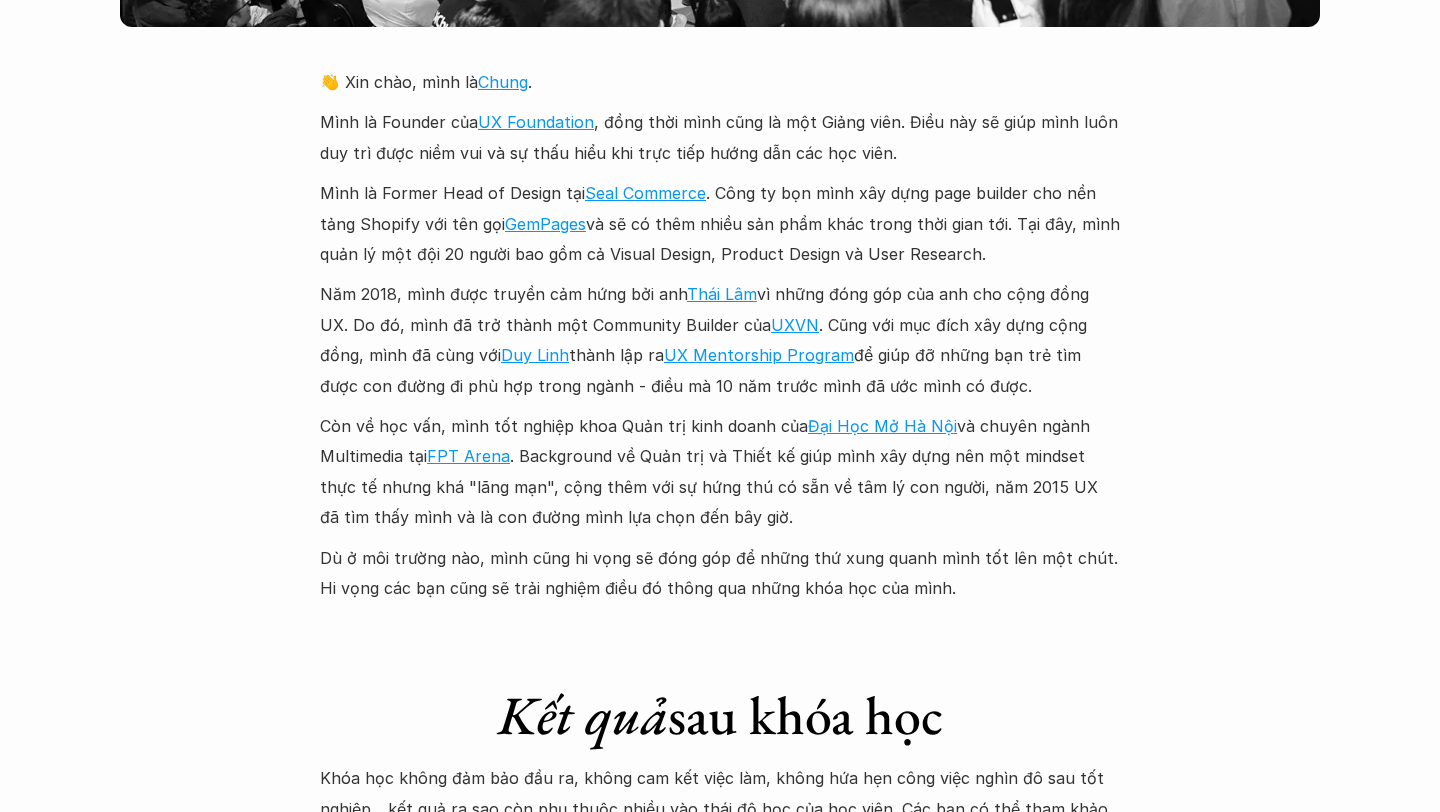scroll, scrollTop: 4682, scrollLeft: 0, axis: vertical 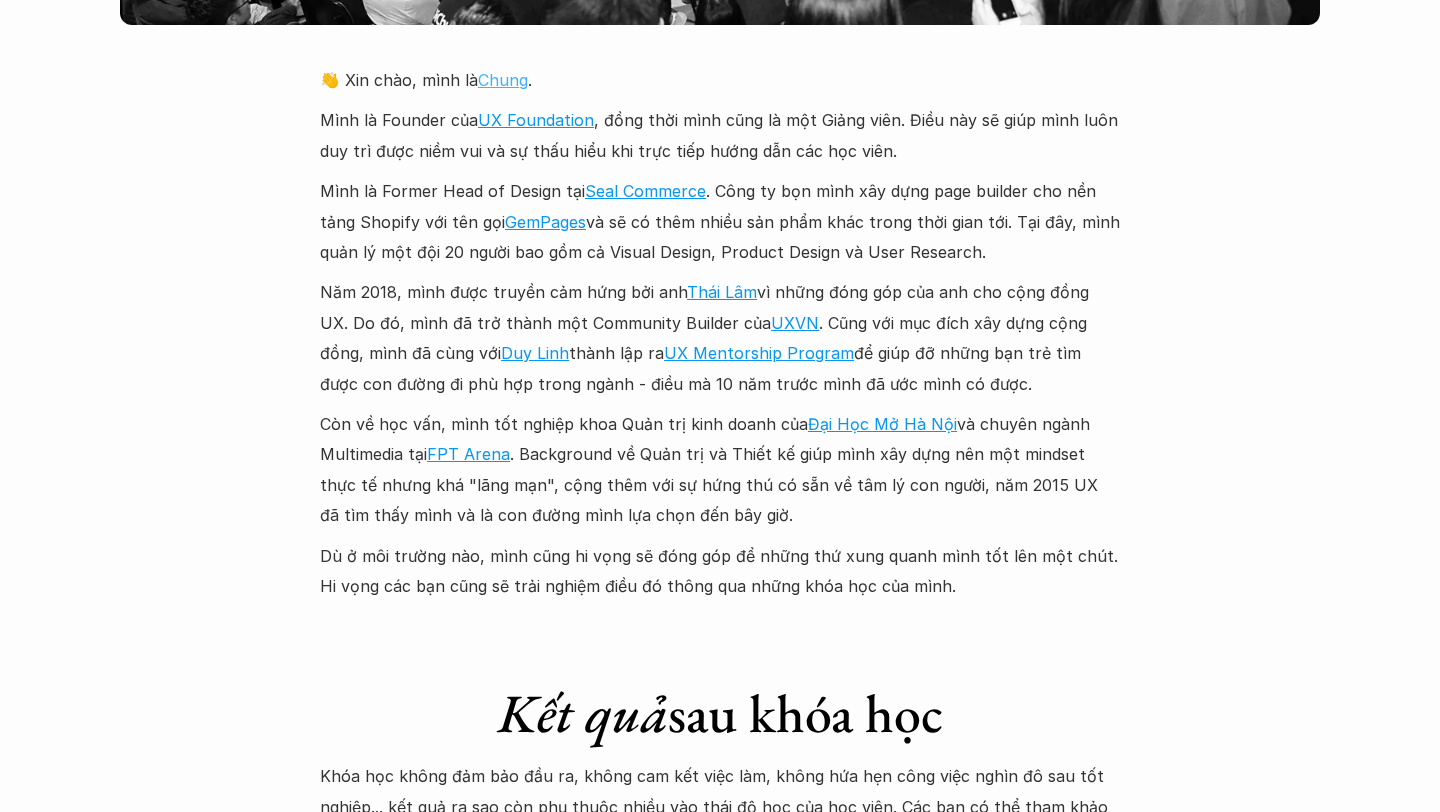click on "Chung" at bounding box center (503, 80) 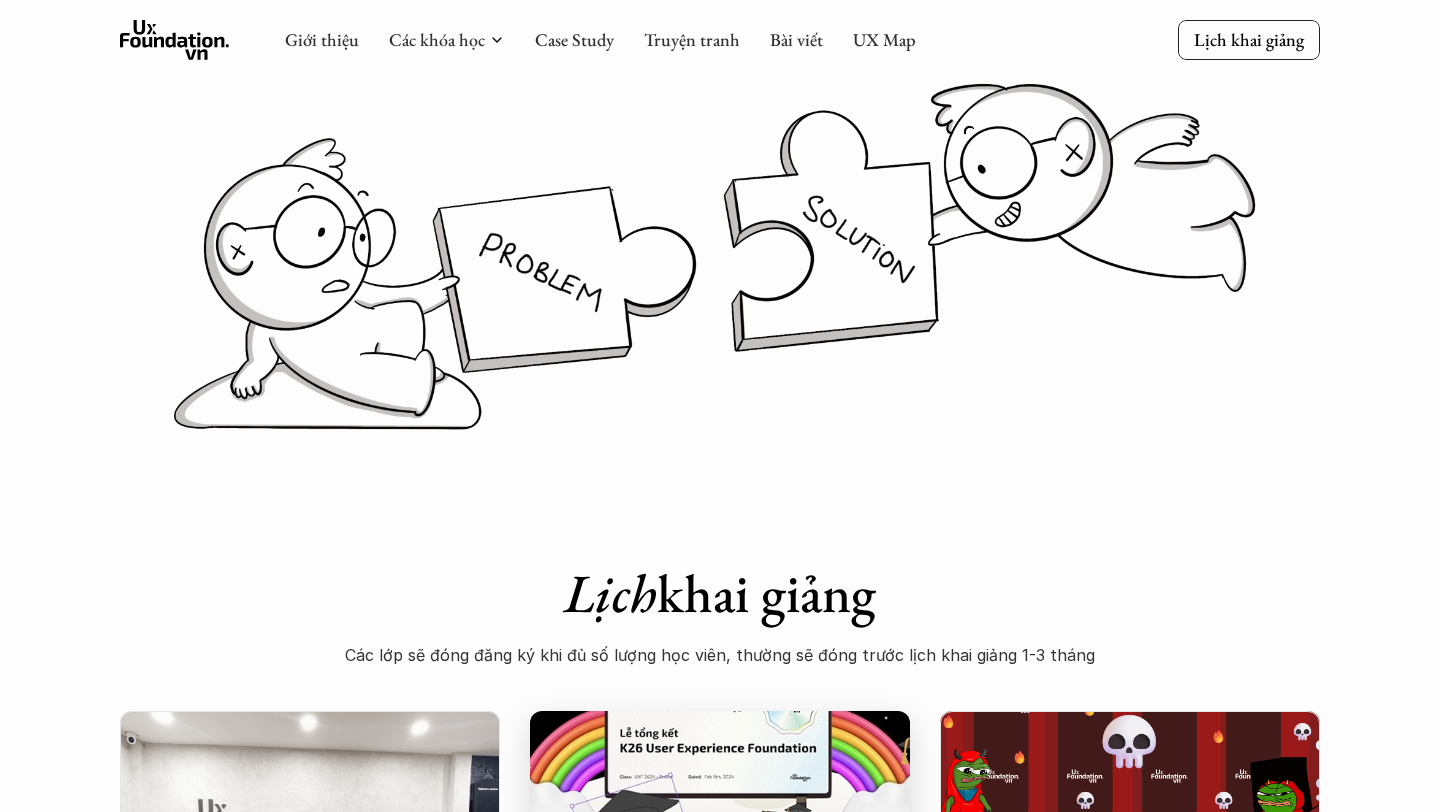 scroll, scrollTop: 0, scrollLeft: 0, axis: both 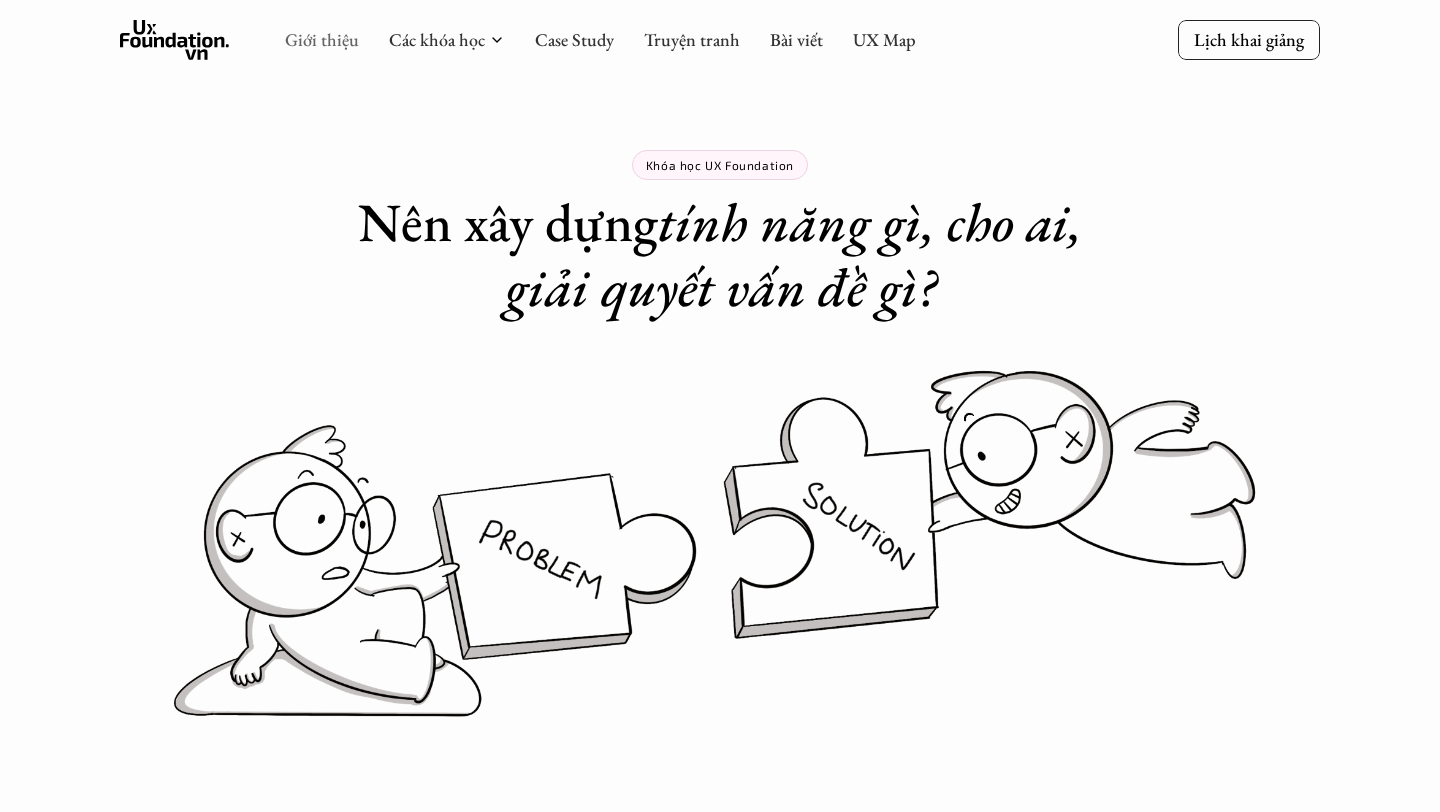 click on "Giới thiệu" at bounding box center (322, 39) 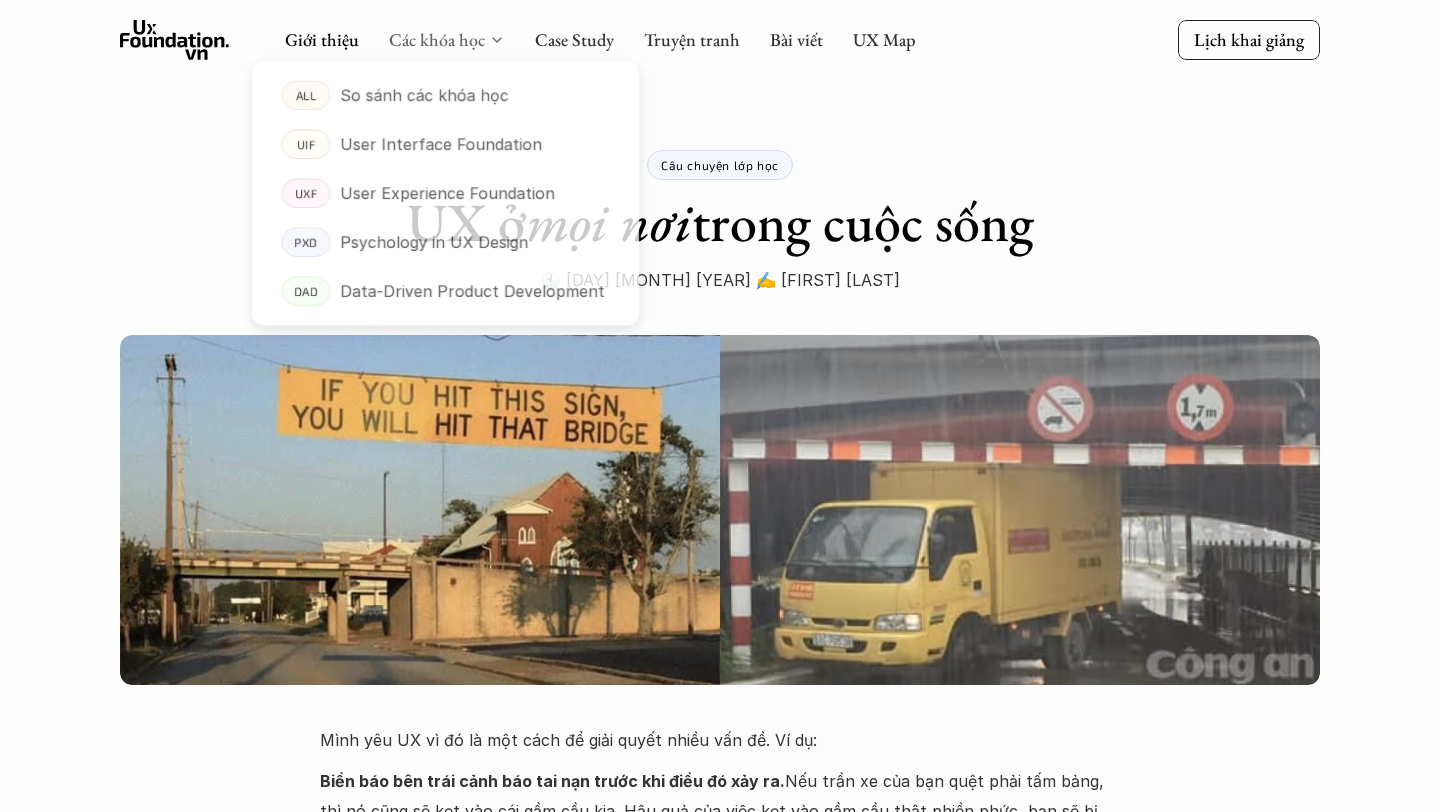 drag, startPoint x: 333, startPoint y: 42, endPoint x: 473, endPoint y: 41, distance: 140.00357 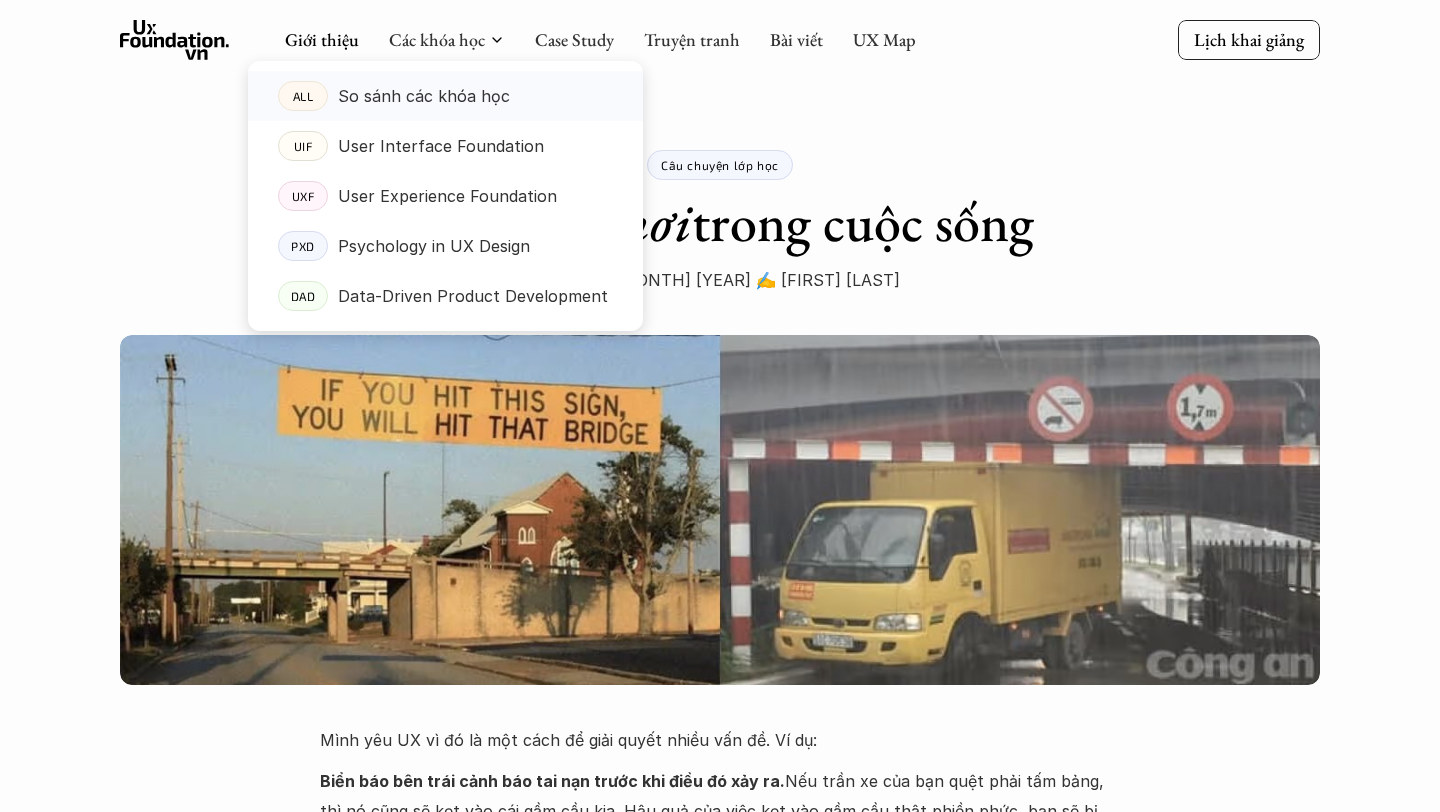 click on "So sánh các khóa học" at bounding box center [424, 96] 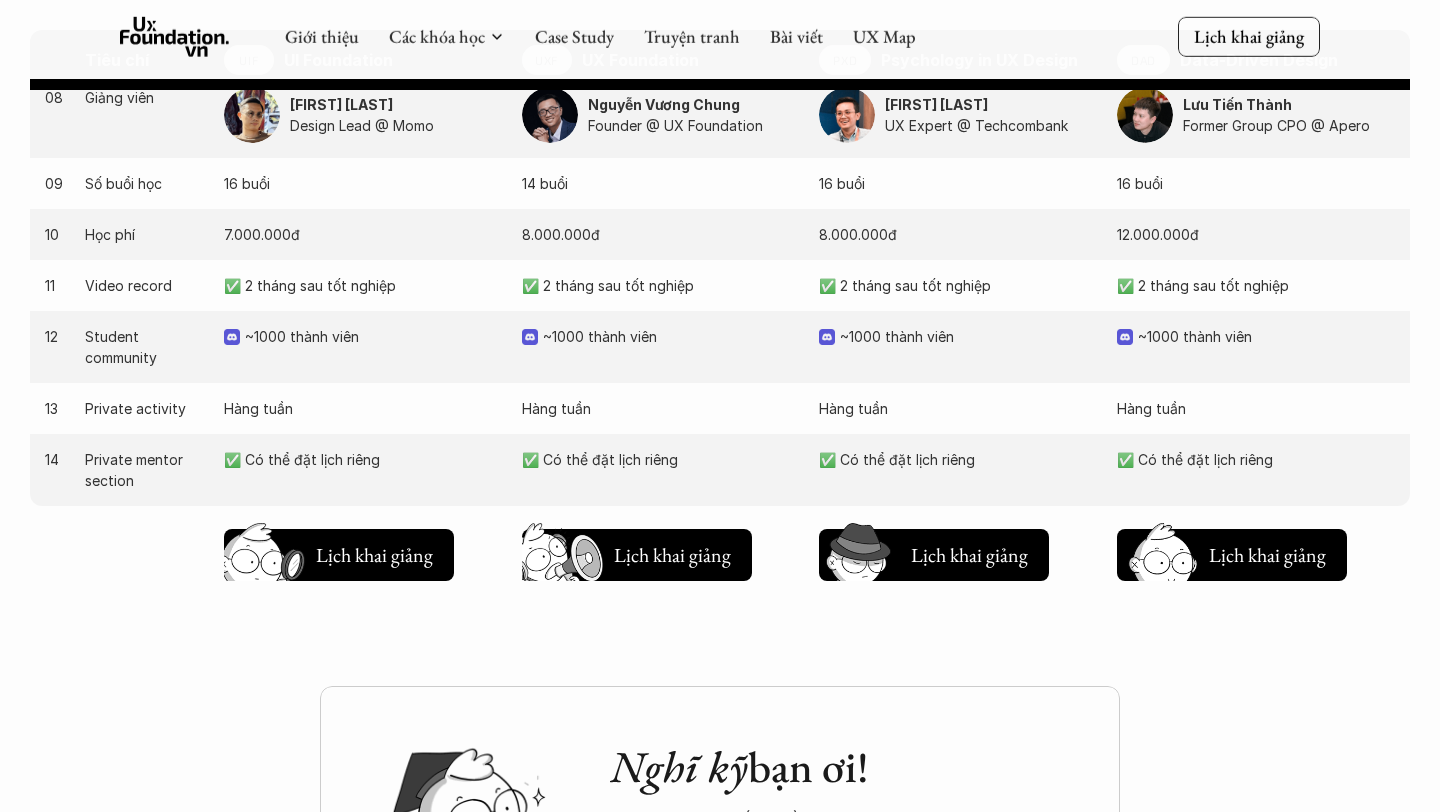 scroll, scrollTop: 2061, scrollLeft: 0, axis: vertical 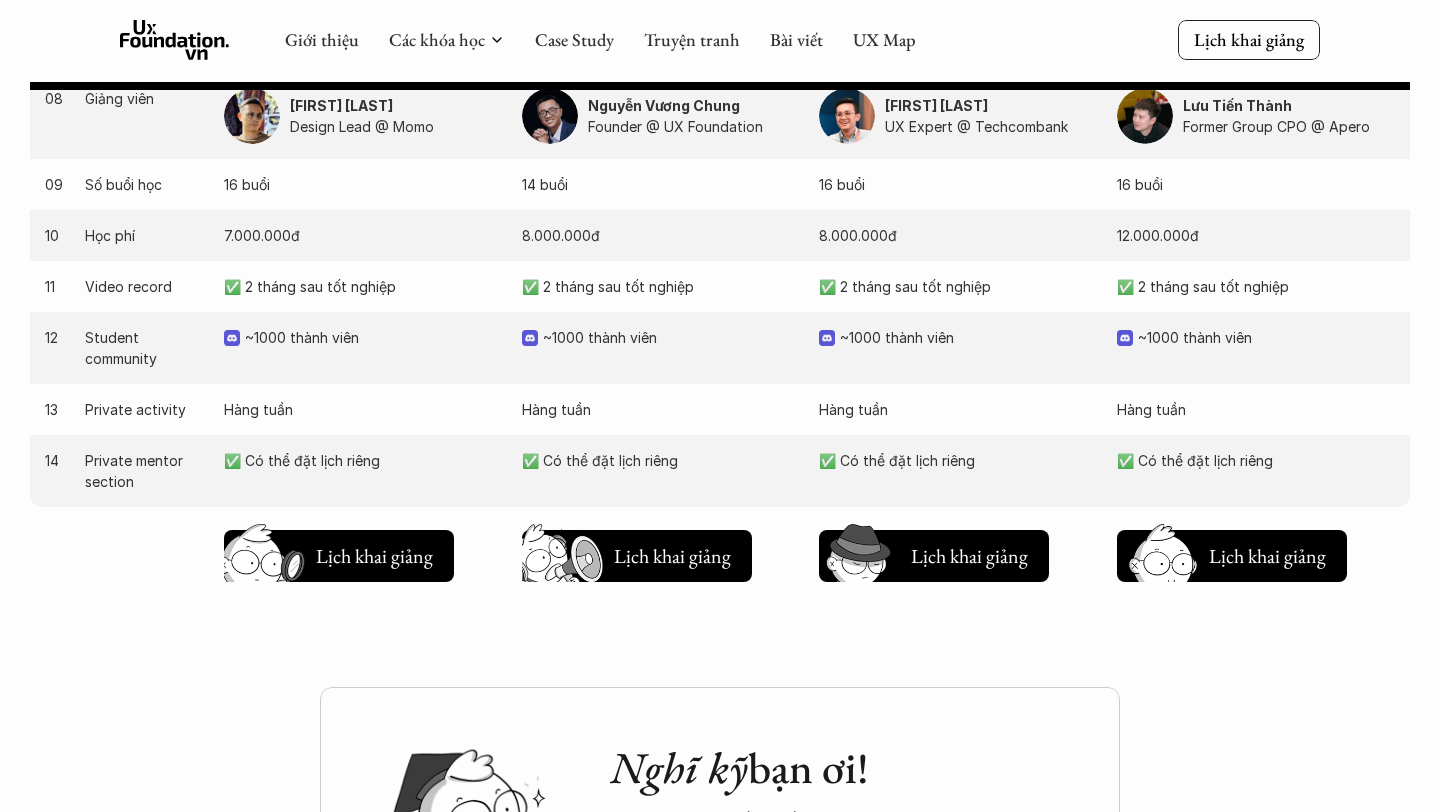 click on "Nghĩ kỹ bạn ơi! Đăng ký học sẽ tốn nhiều thời gian chờ đợi, thời gian học, sức lực để làm bài, học phí phải đóng... hãy chắc chắn rằng bạn đã tìm hiểu đầy đủ các thông tin cần thiết! So sánh các khóa Hỏi người quen" at bounding box center [720, 887] 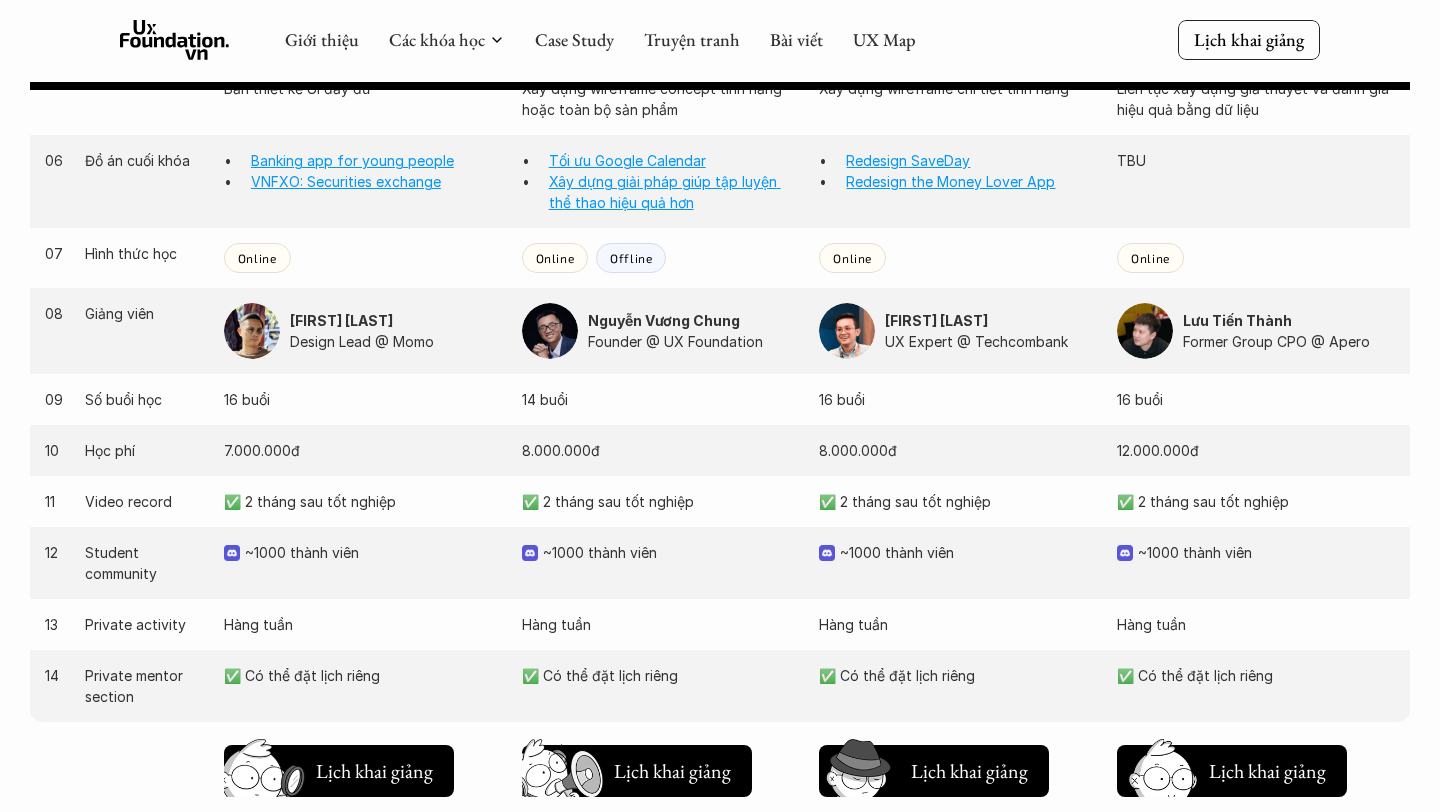 scroll, scrollTop: 1845, scrollLeft: 0, axis: vertical 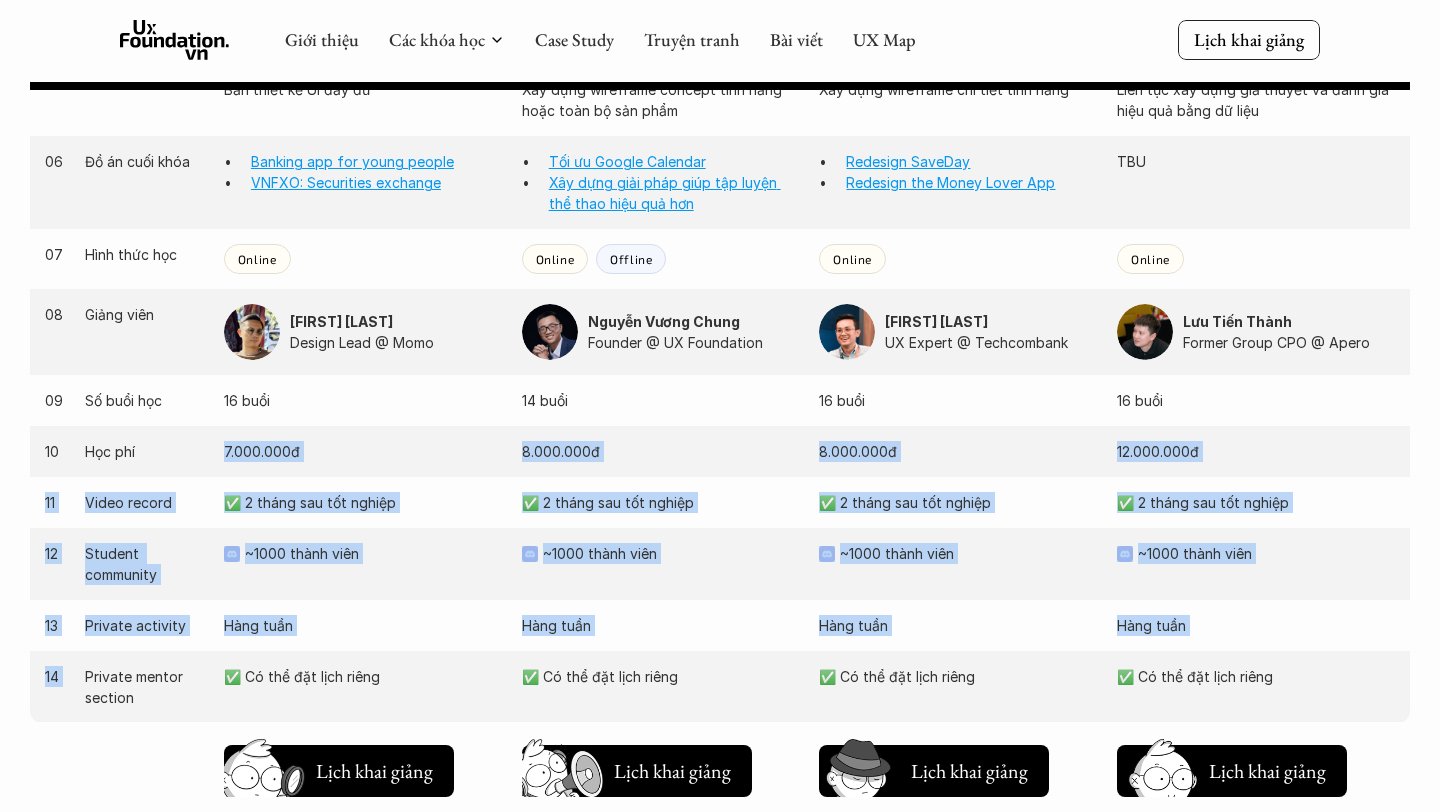 drag, startPoint x: 148, startPoint y: 662, endPoint x: 147, endPoint y: 468, distance: 194.00258 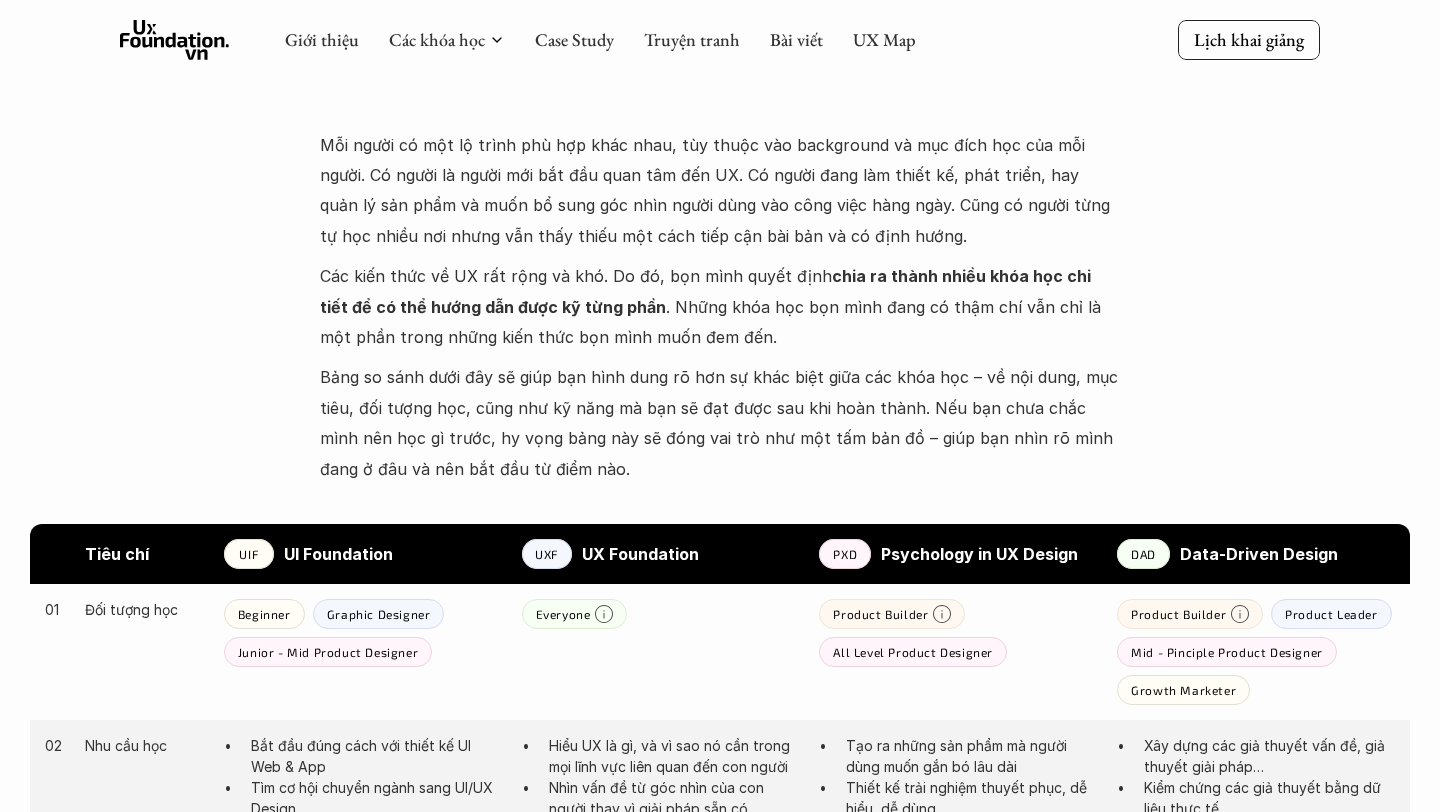 scroll, scrollTop: 619, scrollLeft: 0, axis: vertical 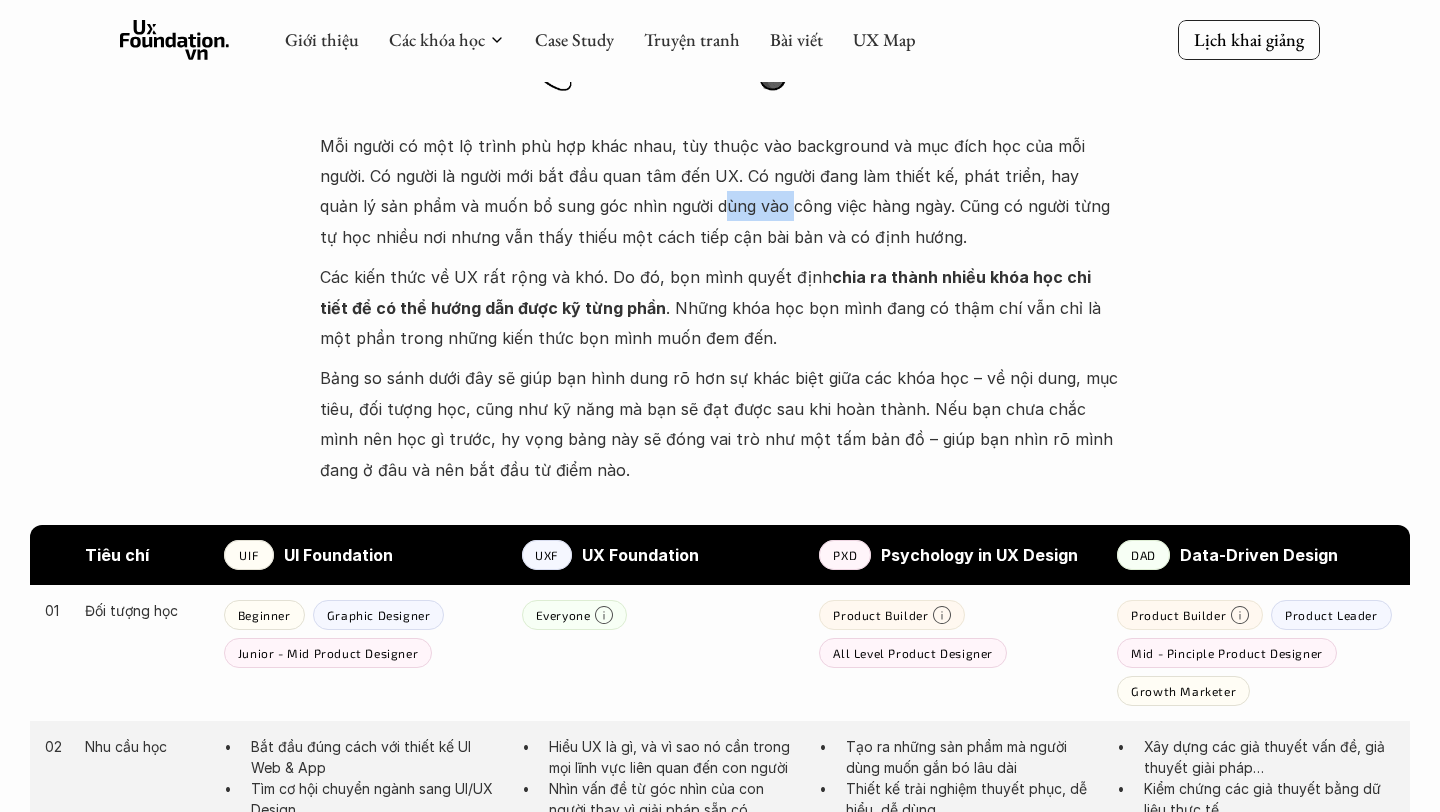 drag, startPoint x: 629, startPoint y: 194, endPoint x: 696, endPoint y: 194, distance: 67 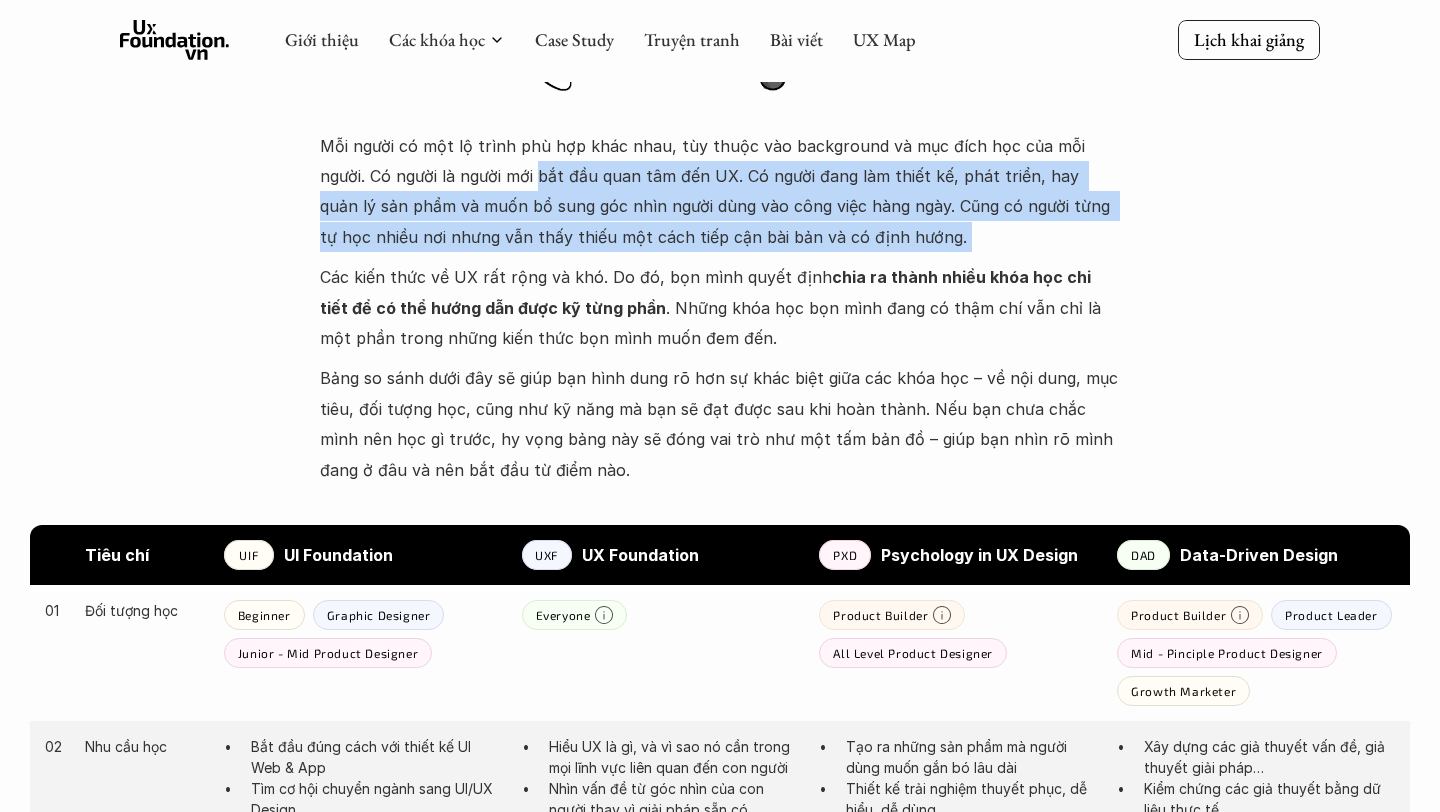 drag, startPoint x: 809, startPoint y: 257, endPoint x: 491, endPoint y: 176, distance: 328.15393 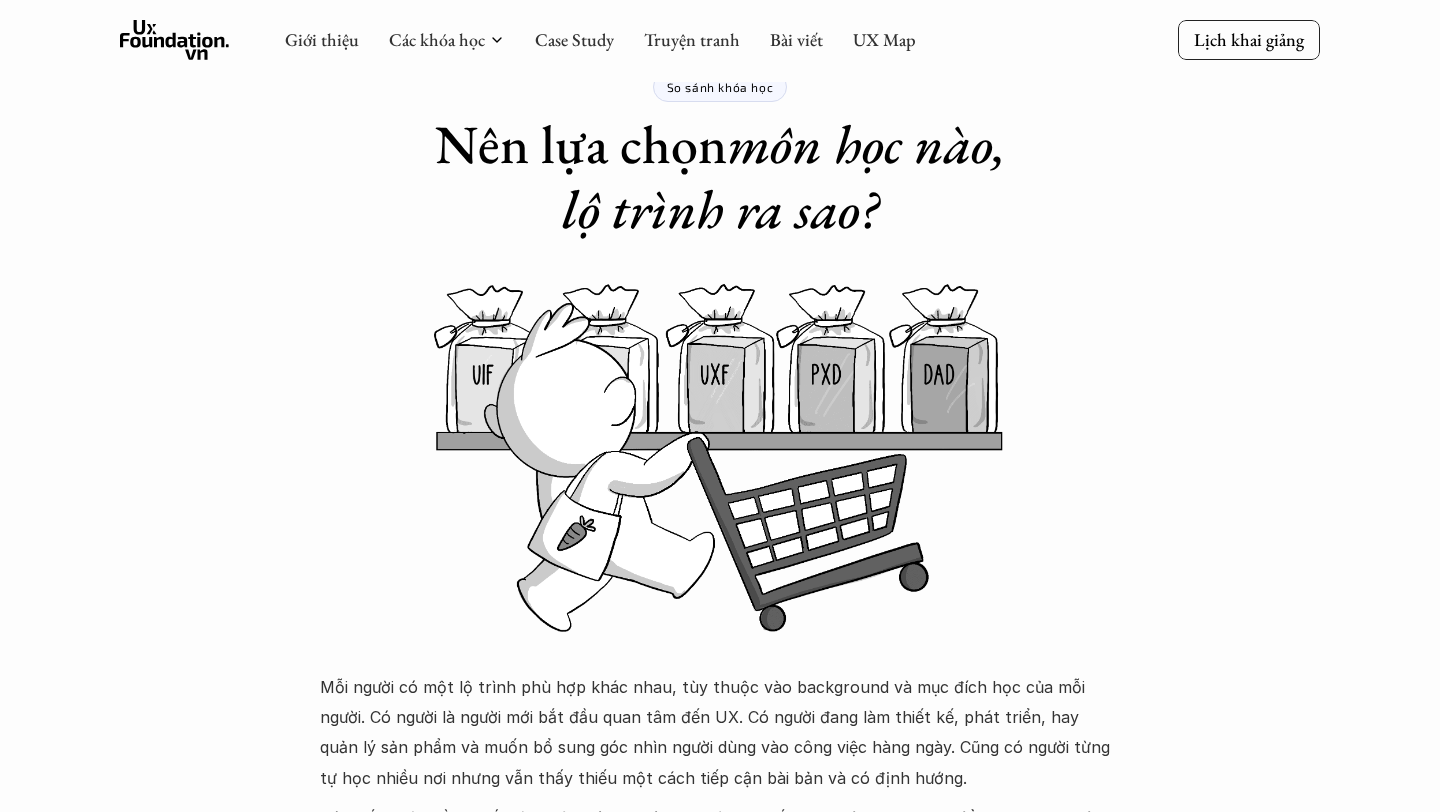 scroll, scrollTop: 0, scrollLeft: 0, axis: both 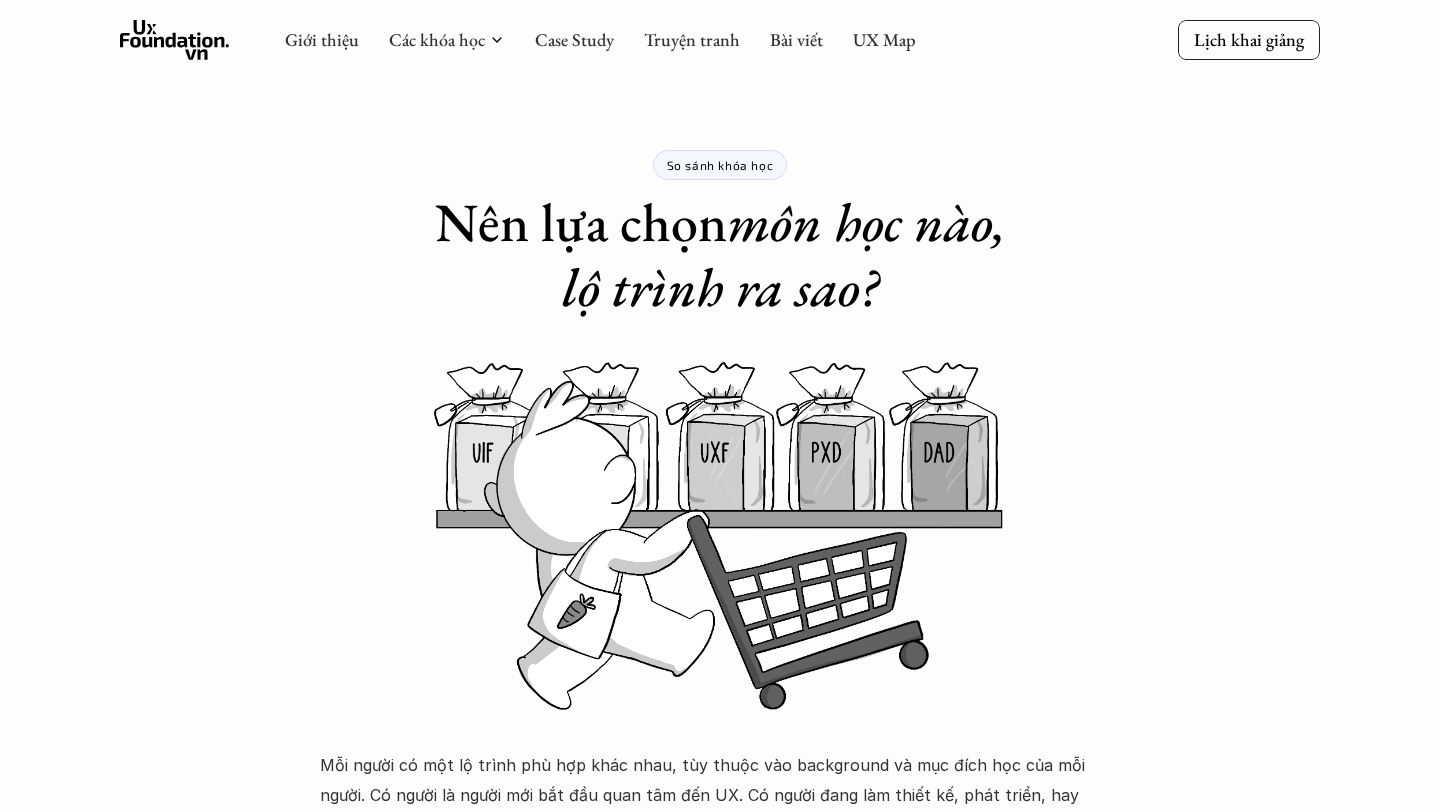 click 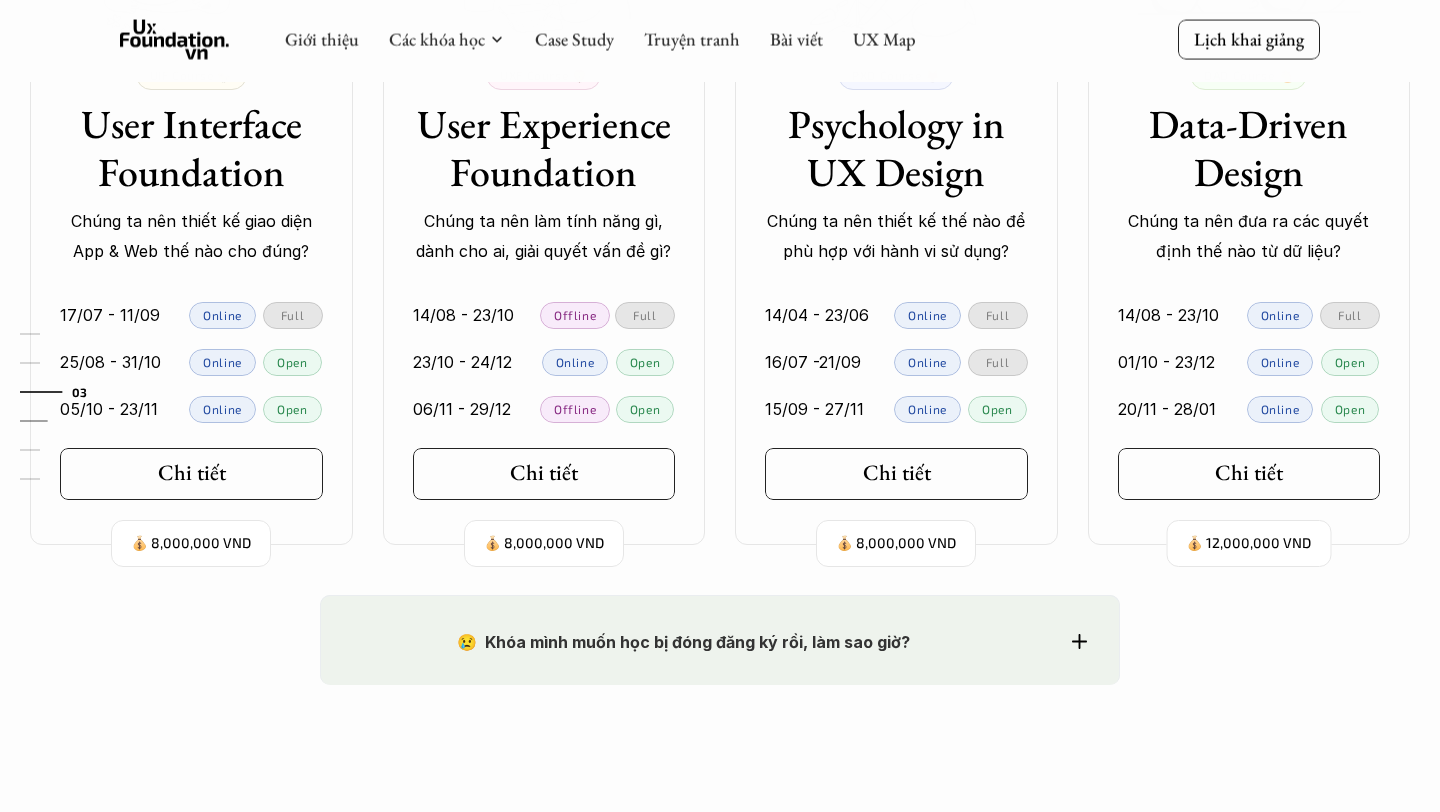 scroll, scrollTop: 1801, scrollLeft: 0, axis: vertical 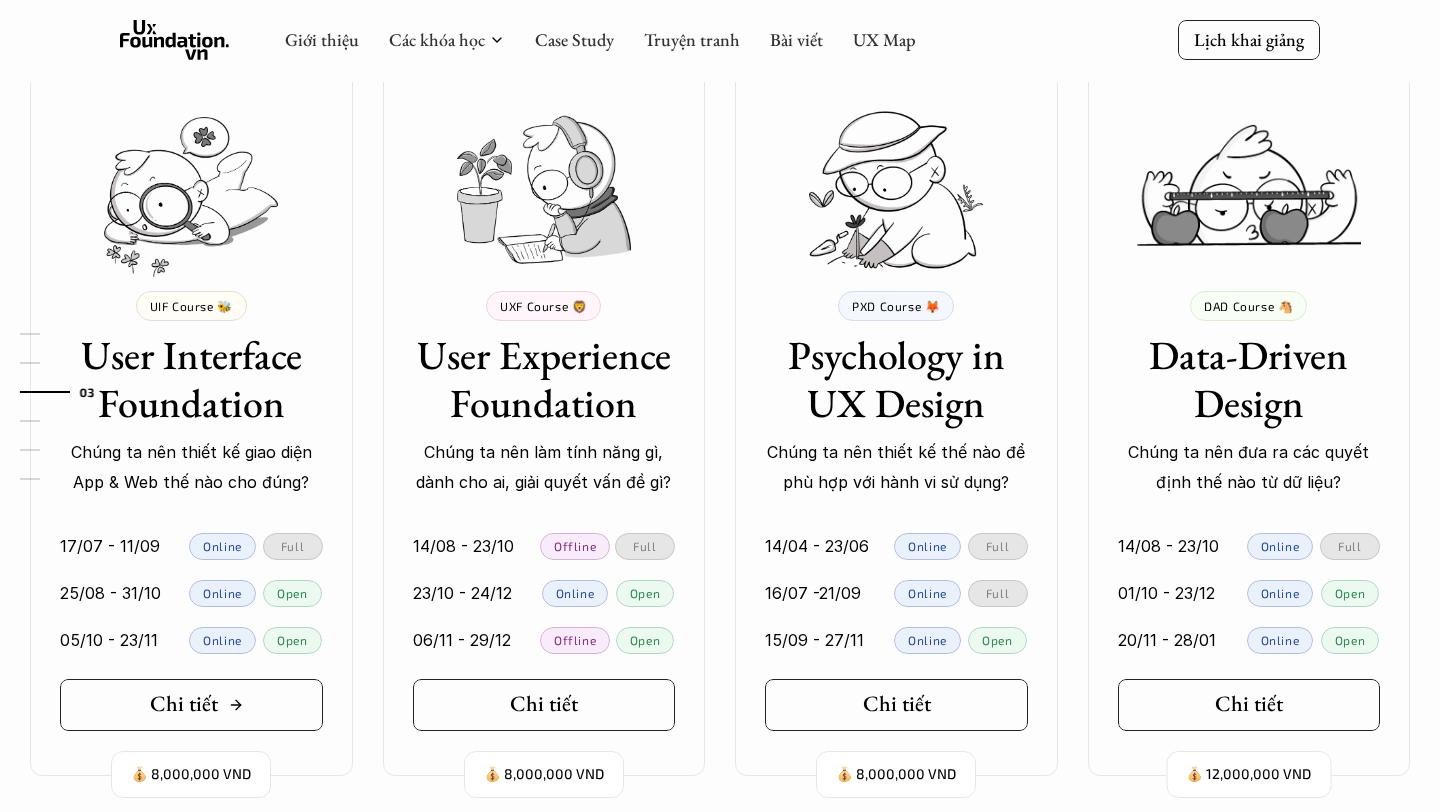 click on "Chi tiết" at bounding box center (184, 704) 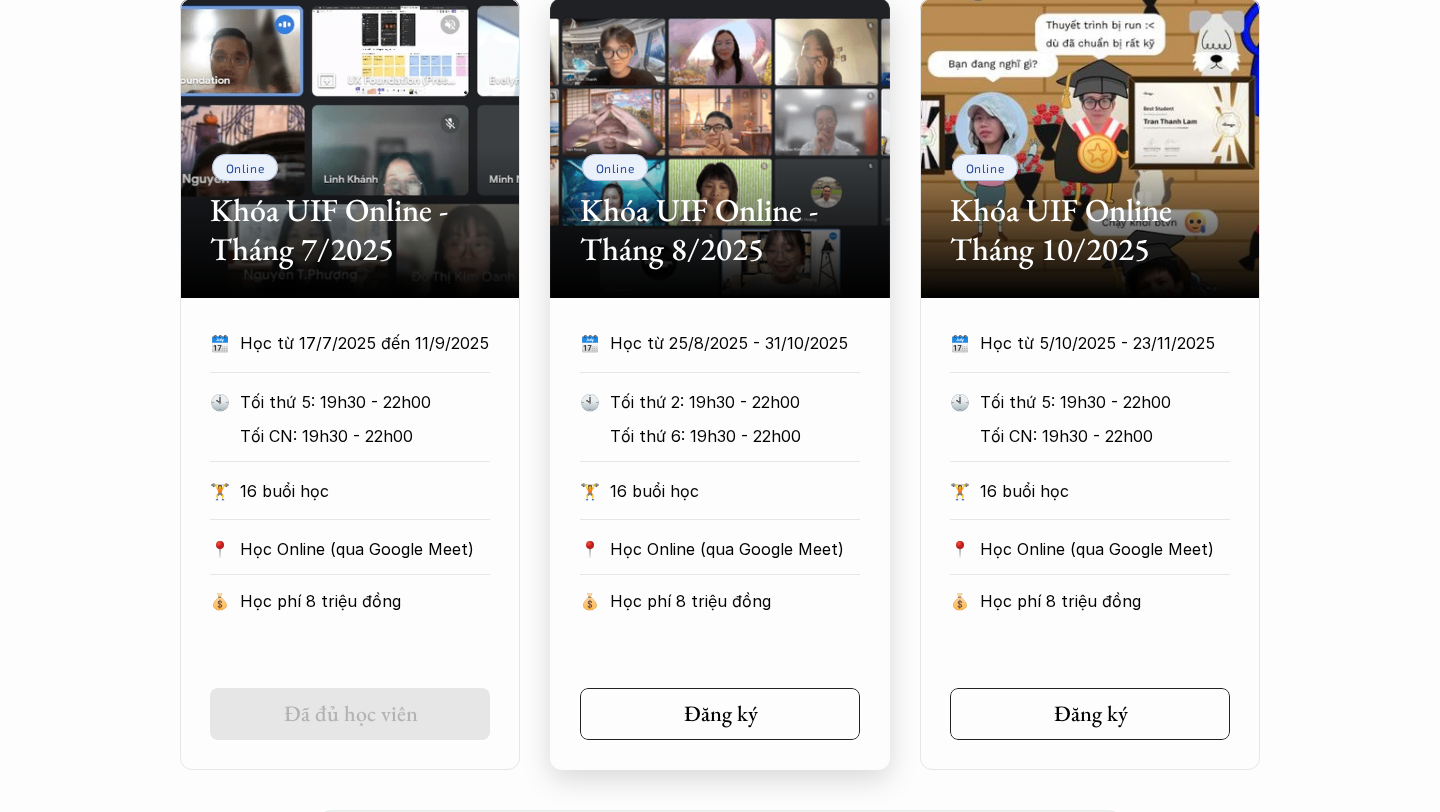 scroll, scrollTop: 1031, scrollLeft: 0, axis: vertical 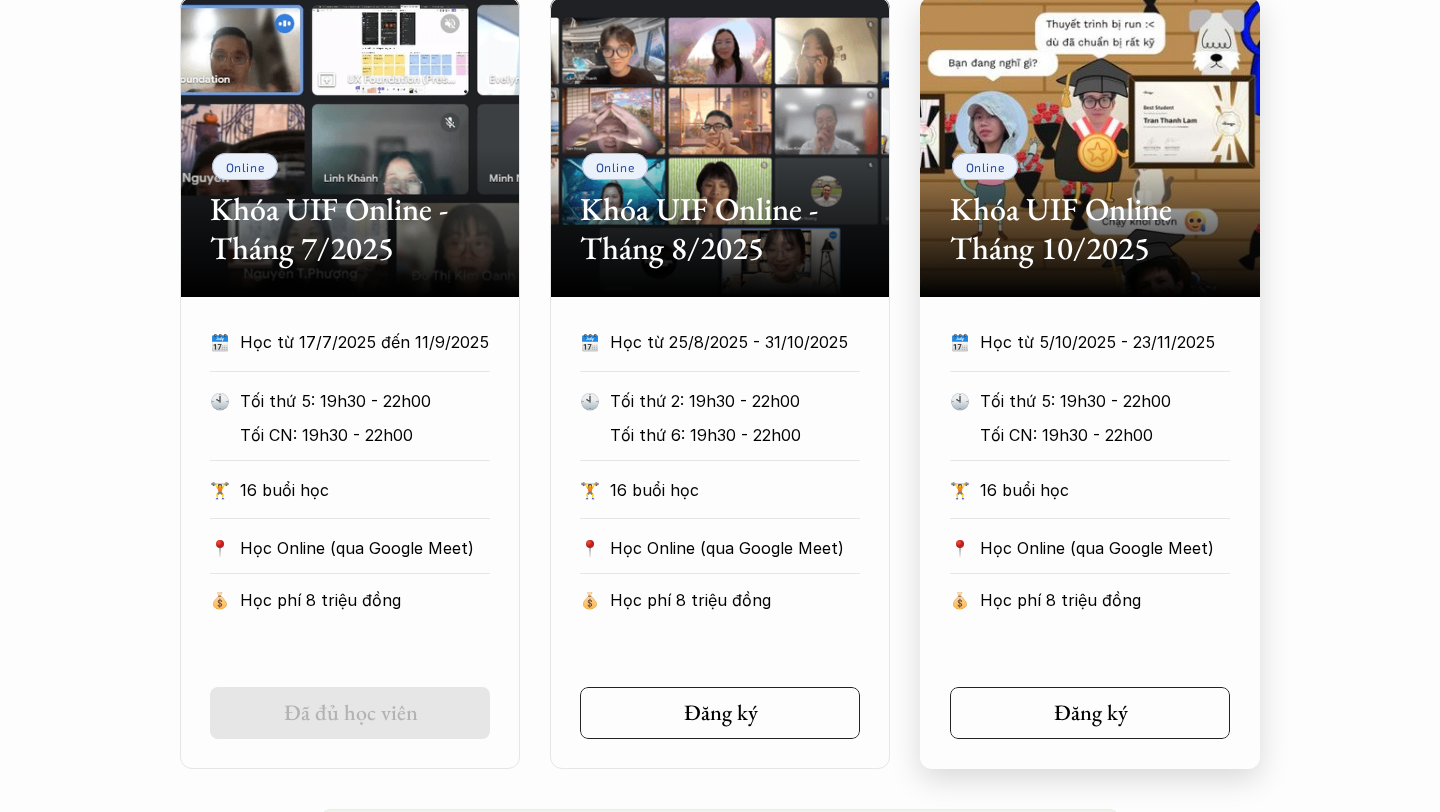 click on "Online Khóa UIF Online Tháng [YEAR] 🗓️ Học từ [DAY]/[MONTH]/[YEAR] - [DAY]/[MONTH]/[YEAR] 🕙 Tối thứ 5: 19h30 - 22h00 Tối CN: 19h30 - 22h00 🏋️ 16 buổi học 📍 Học Online (qua Google Meet) 💰 Học phí 8 triệu đồng Đăng ký" at bounding box center [1090, 383] 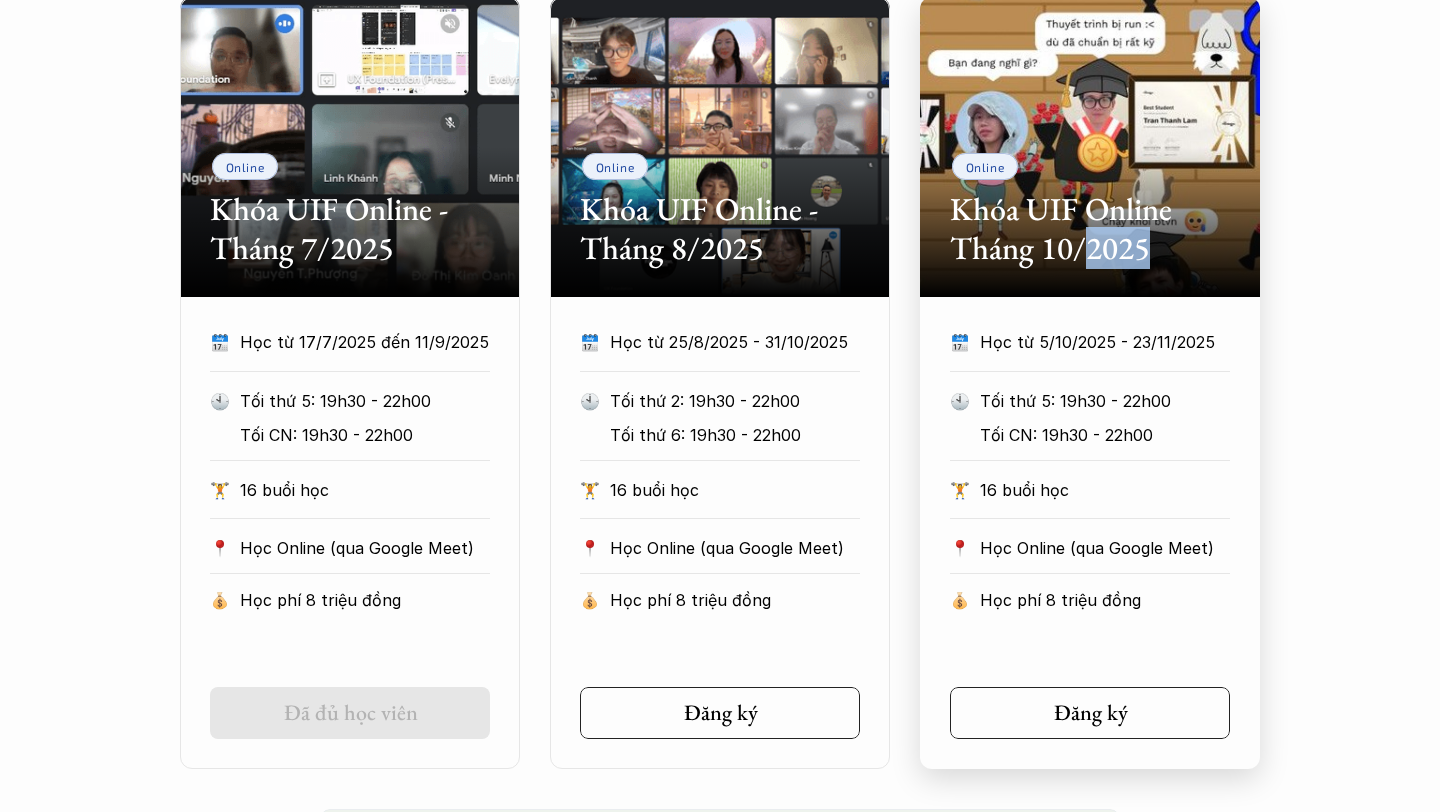 click on "Khóa UIF Online Tháng 10/2025" at bounding box center [1090, 228] 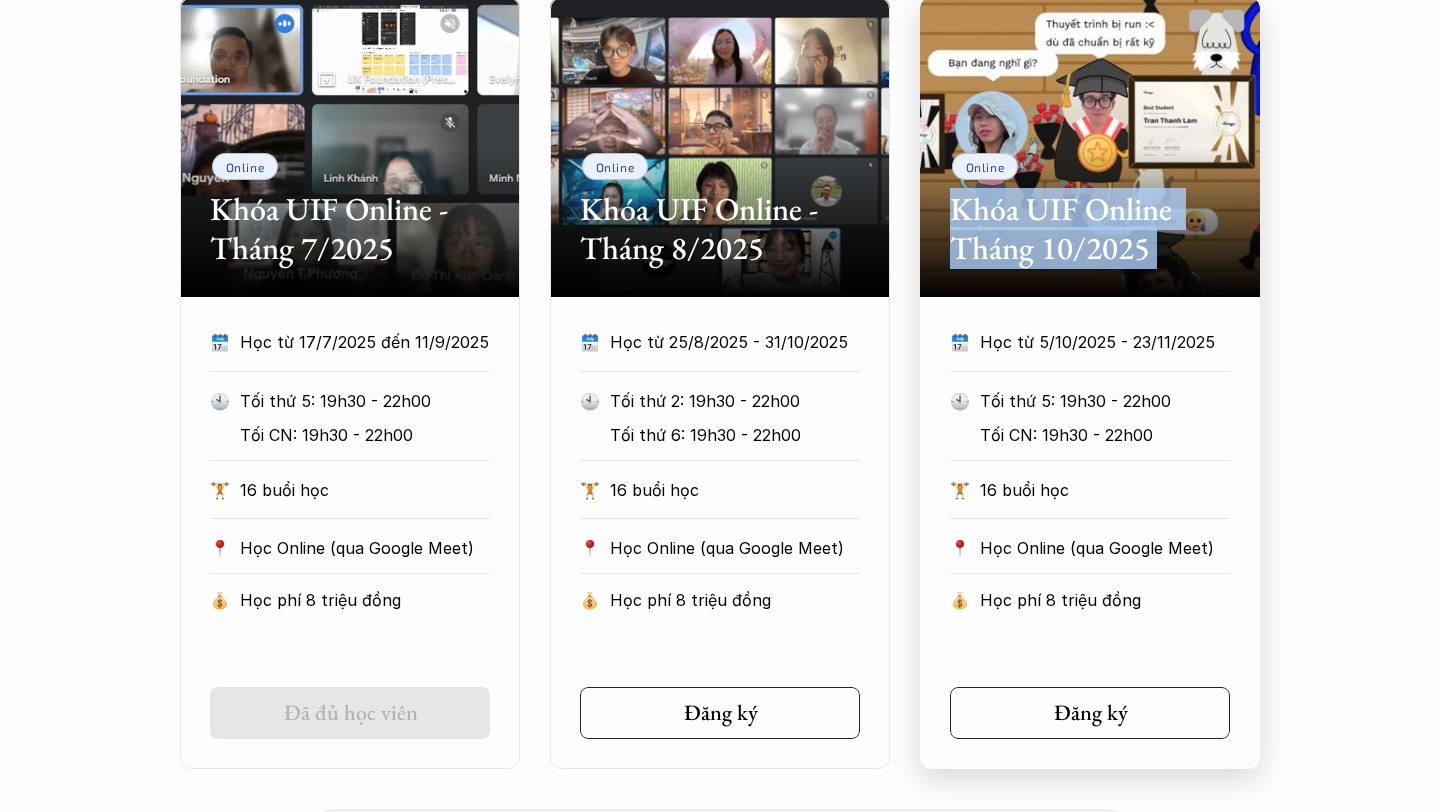click on "Khóa UIF Online Tháng 10/2025" at bounding box center [1090, 228] 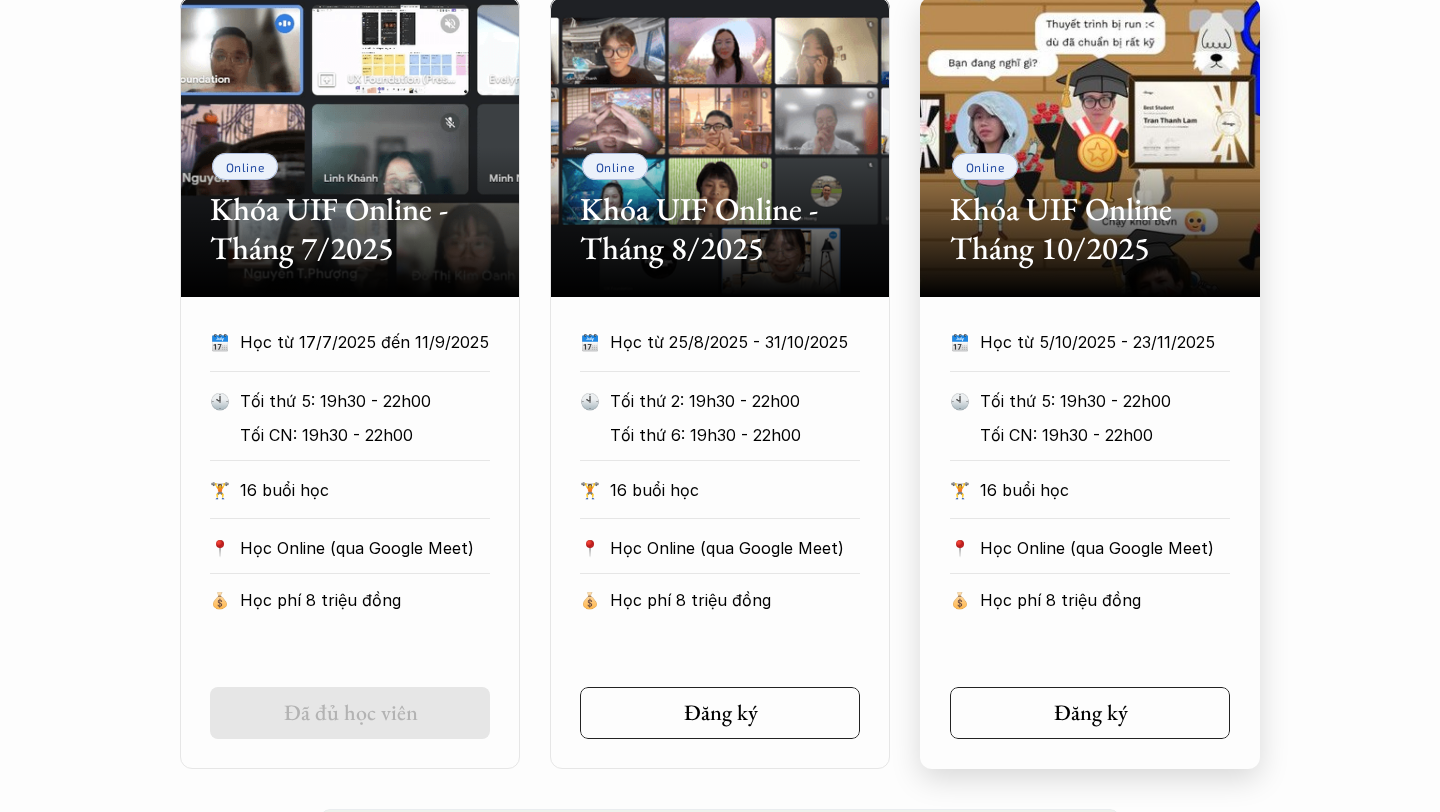 click on "Học Online (qua Google Meet)" at bounding box center (1105, 548) 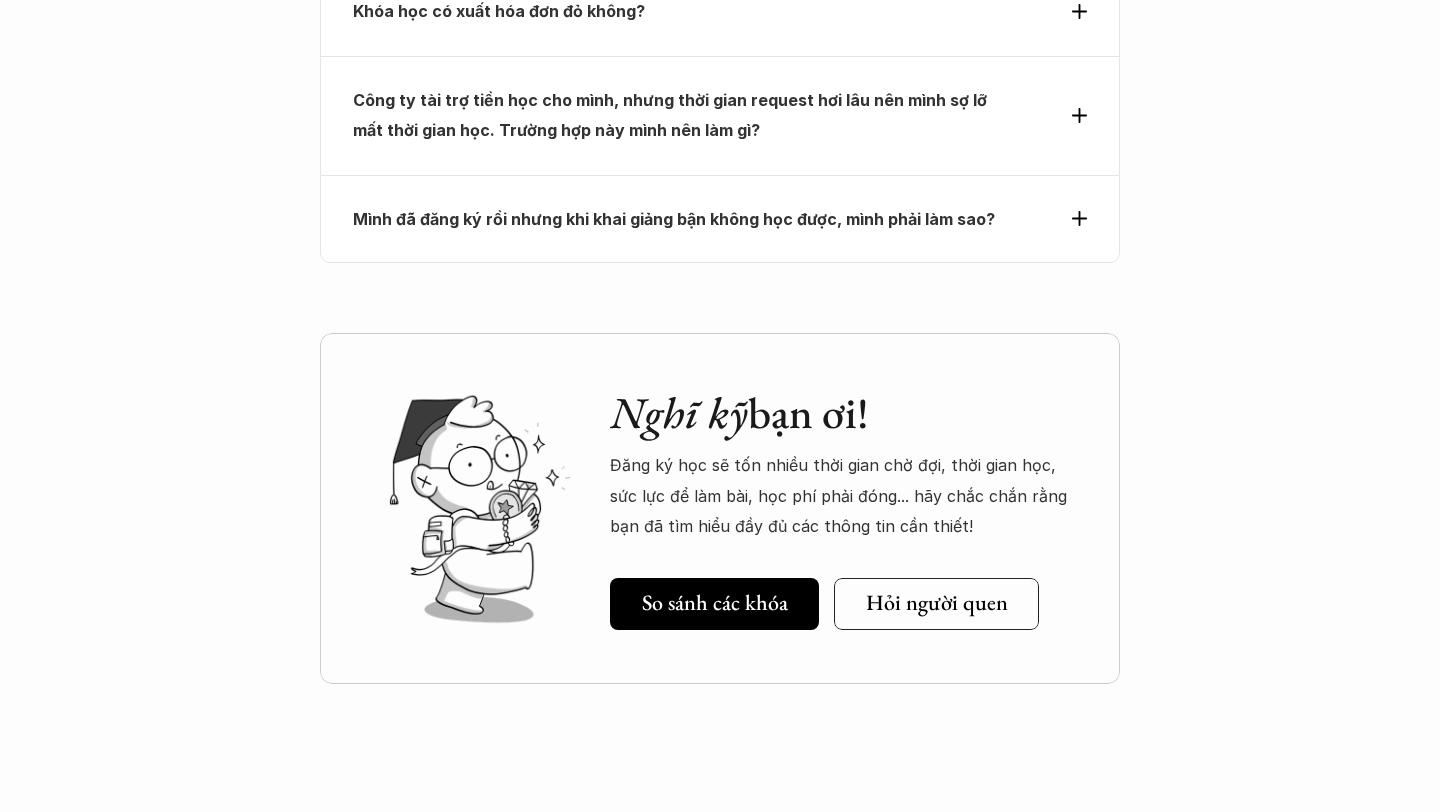 scroll, scrollTop: 7235, scrollLeft: 0, axis: vertical 